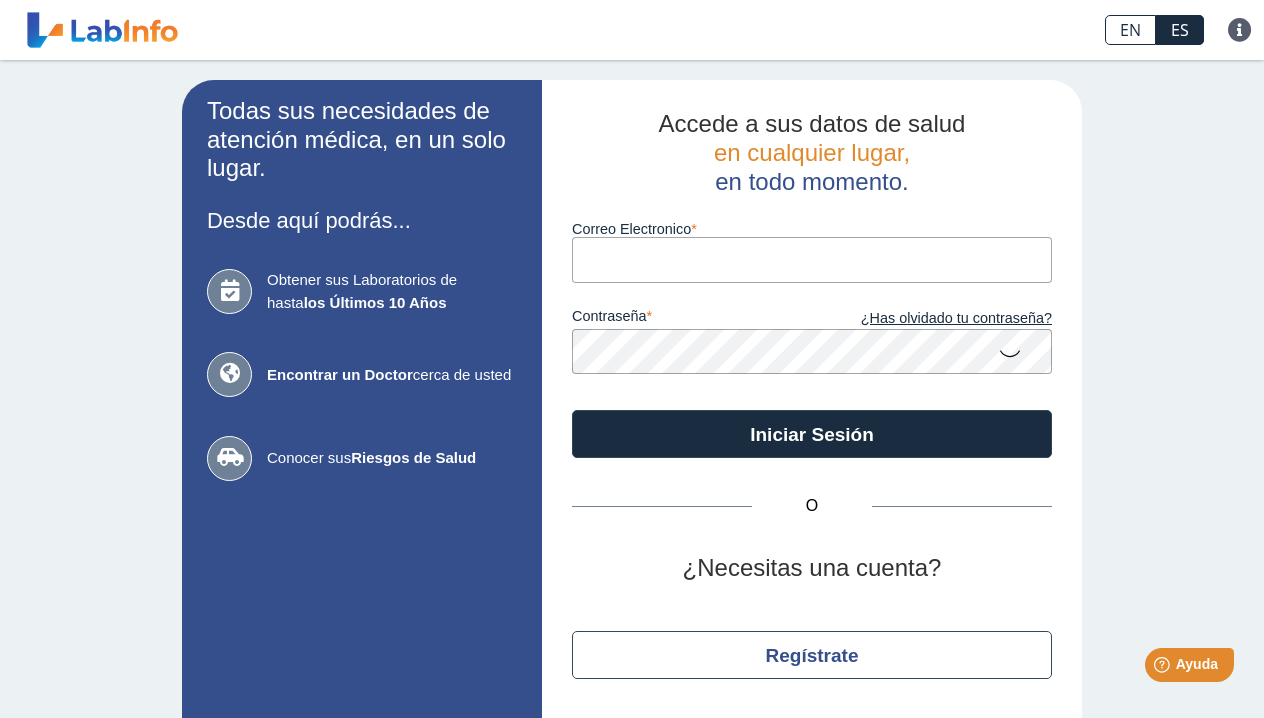 scroll, scrollTop: 0, scrollLeft: 0, axis: both 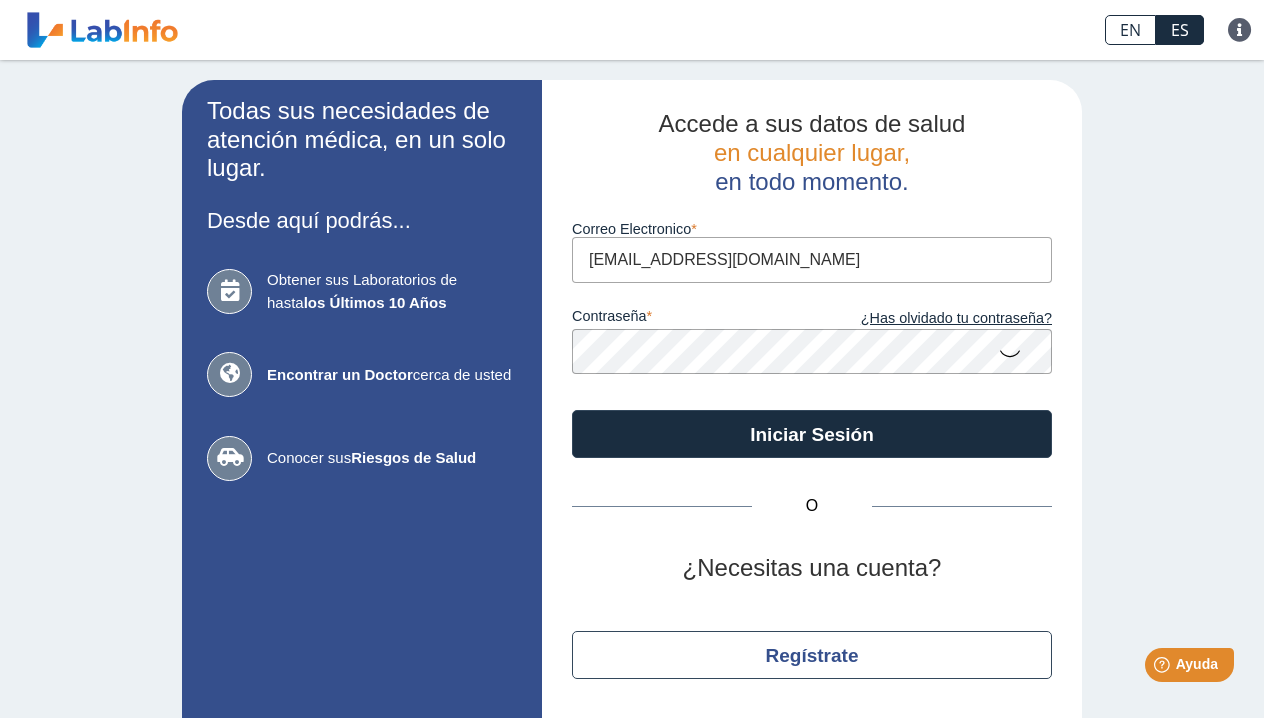 type on "[EMAIL_ADDRESS][DOMAIN_NAME]" 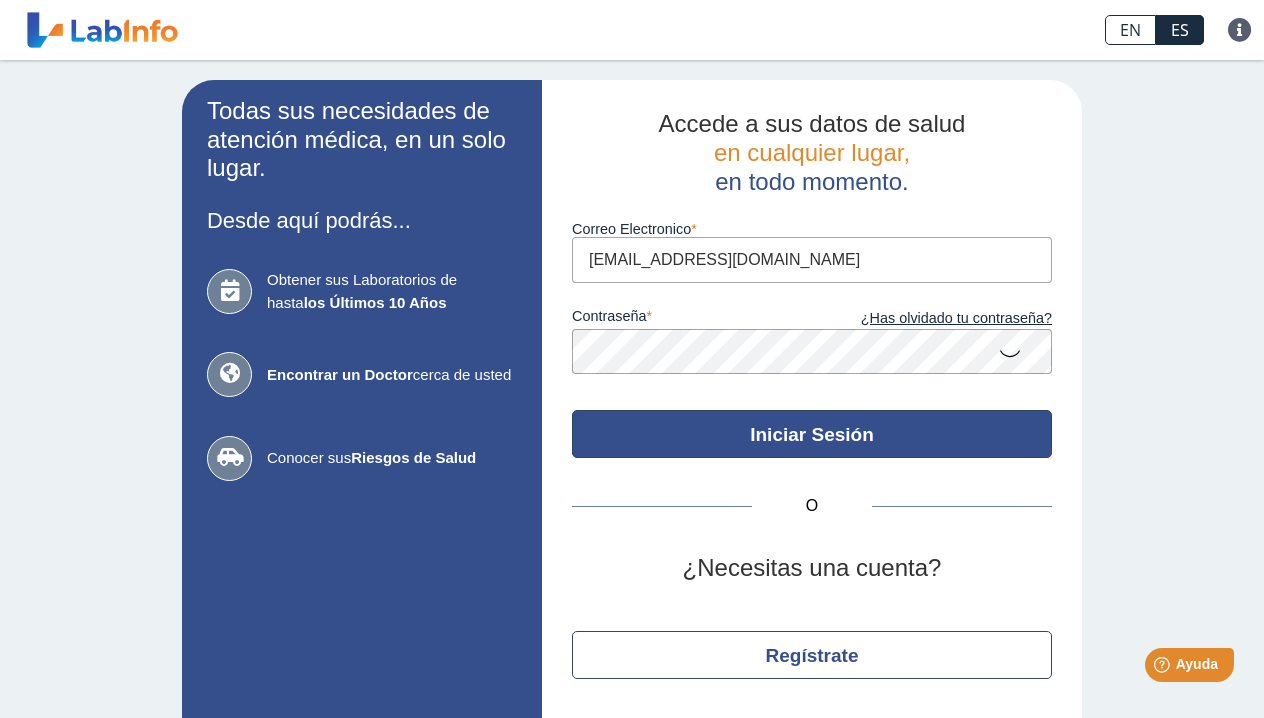click on "Iniciar Sesión" 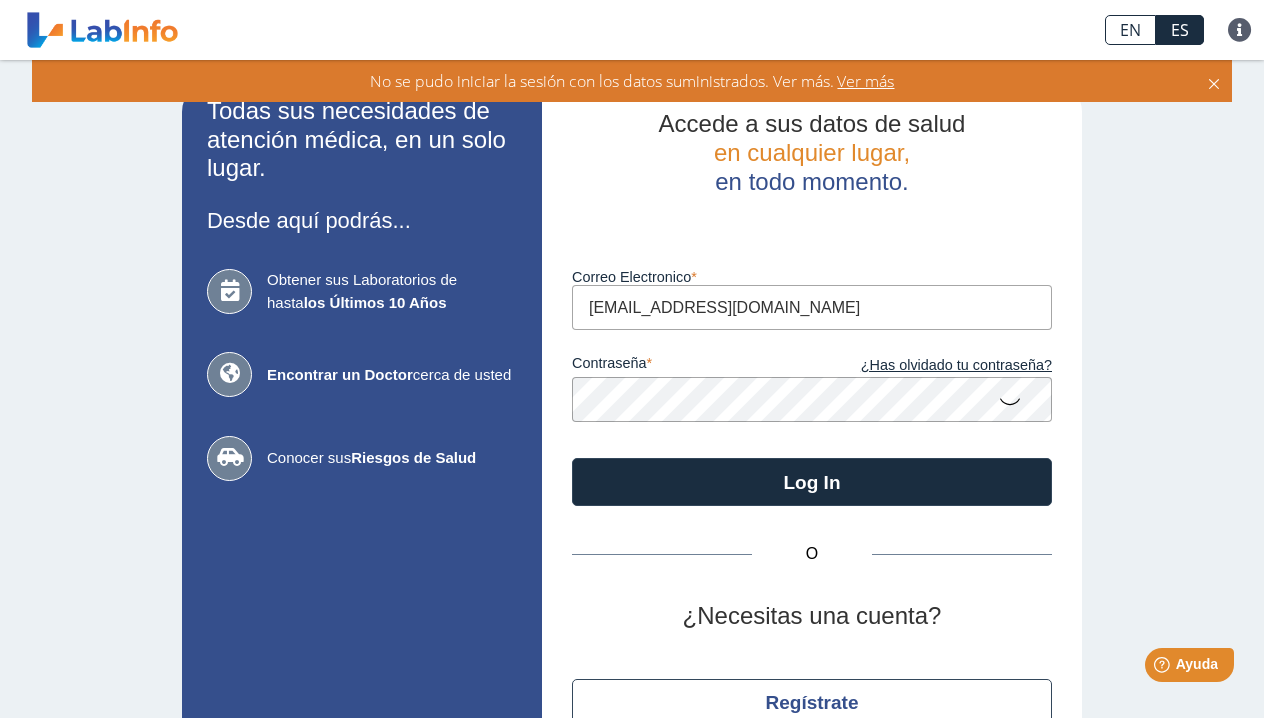 click 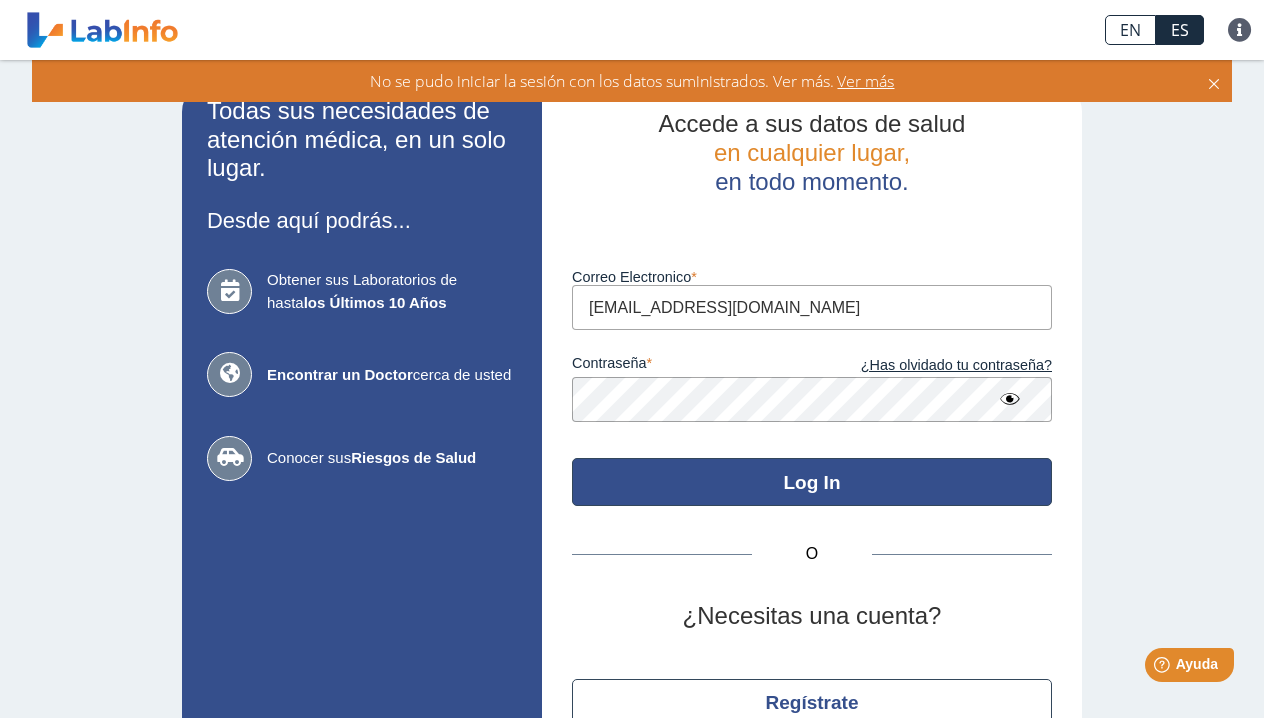 click on "Log In" 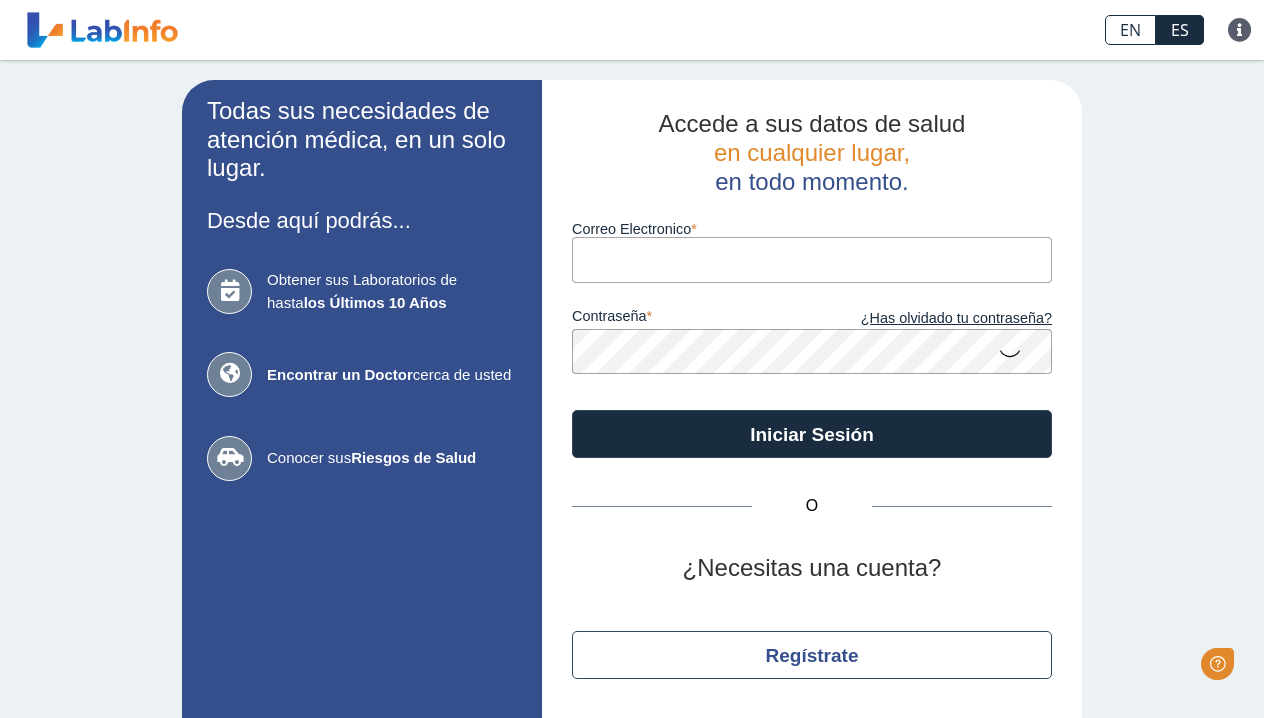 scroll, scrollTop: 0, scrollLeft: 0, axis: both 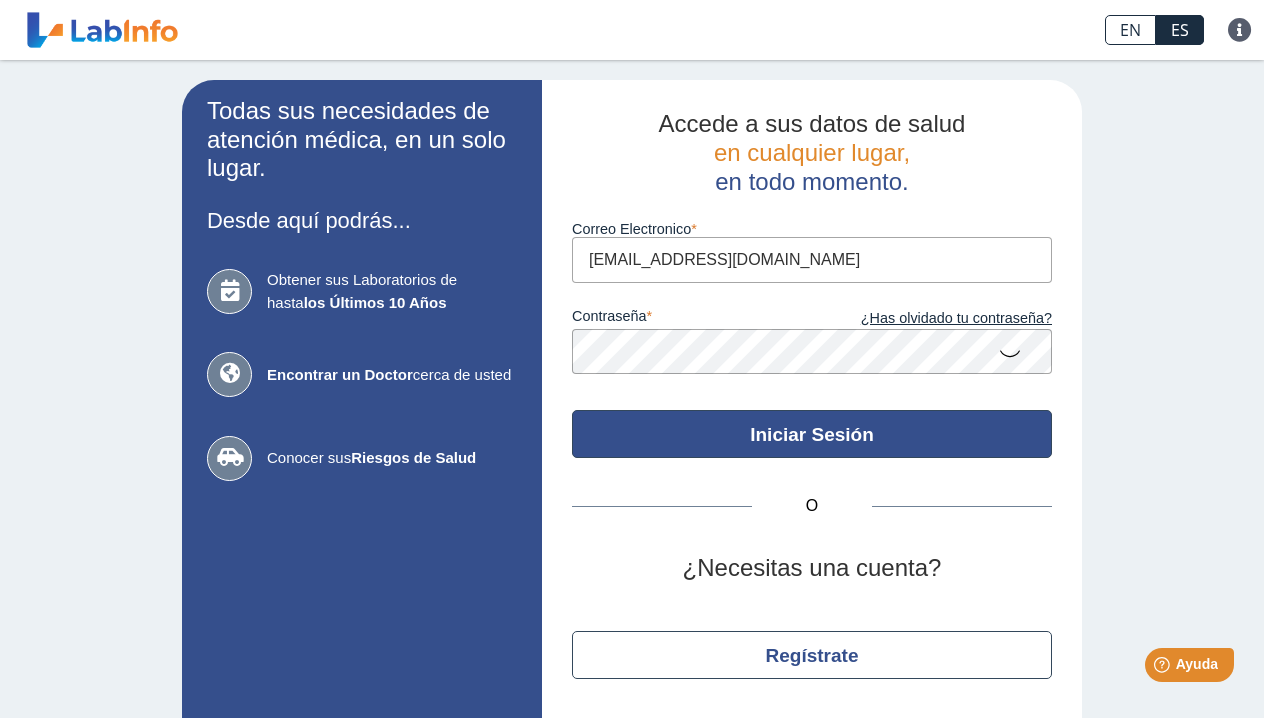 type on "[EMAIL_ADDRESS][DOMAIN_NAME]" 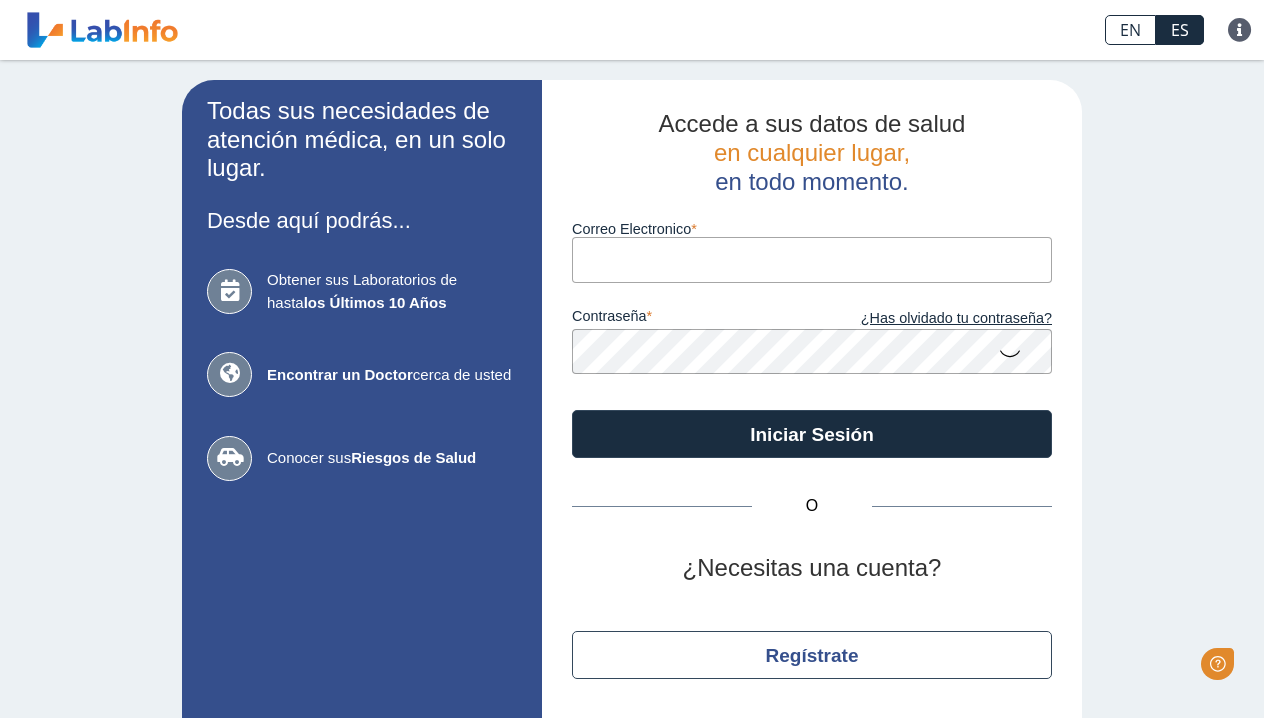 scroll, scrollTop: 0, scrollLeft: 0, axis: both 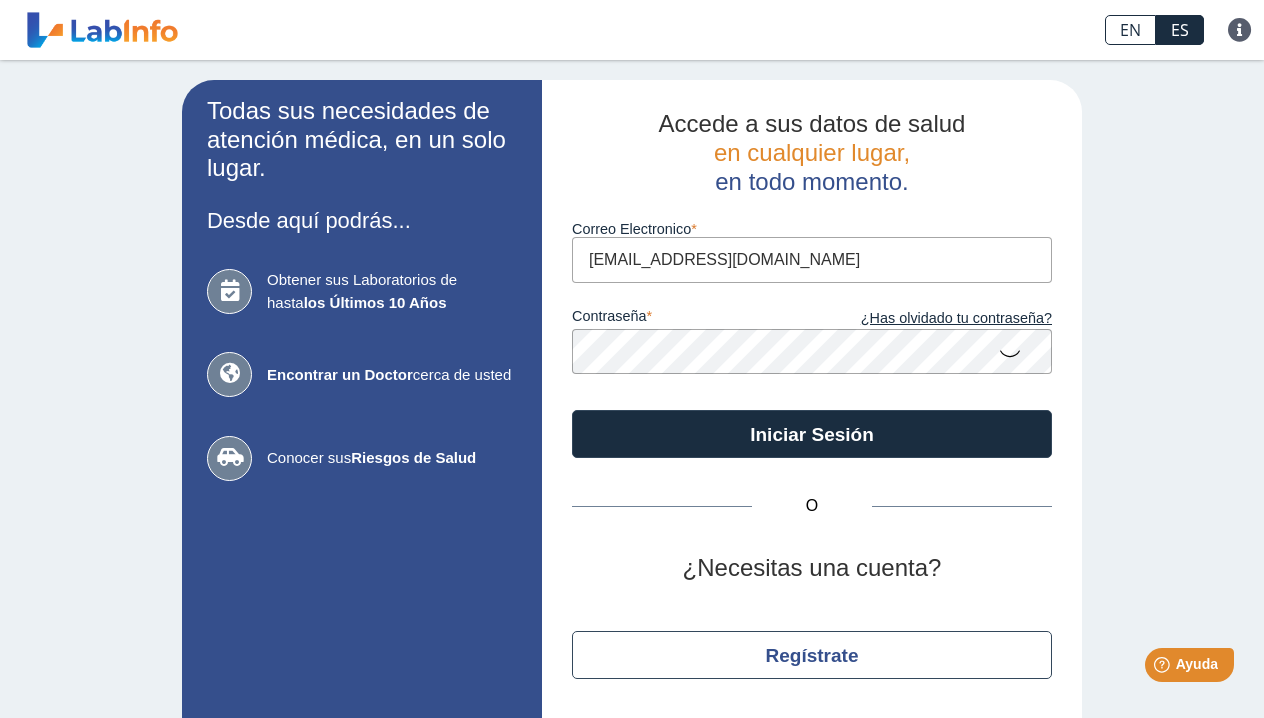 type on "moralesmoralesjariam89@gamil.com" 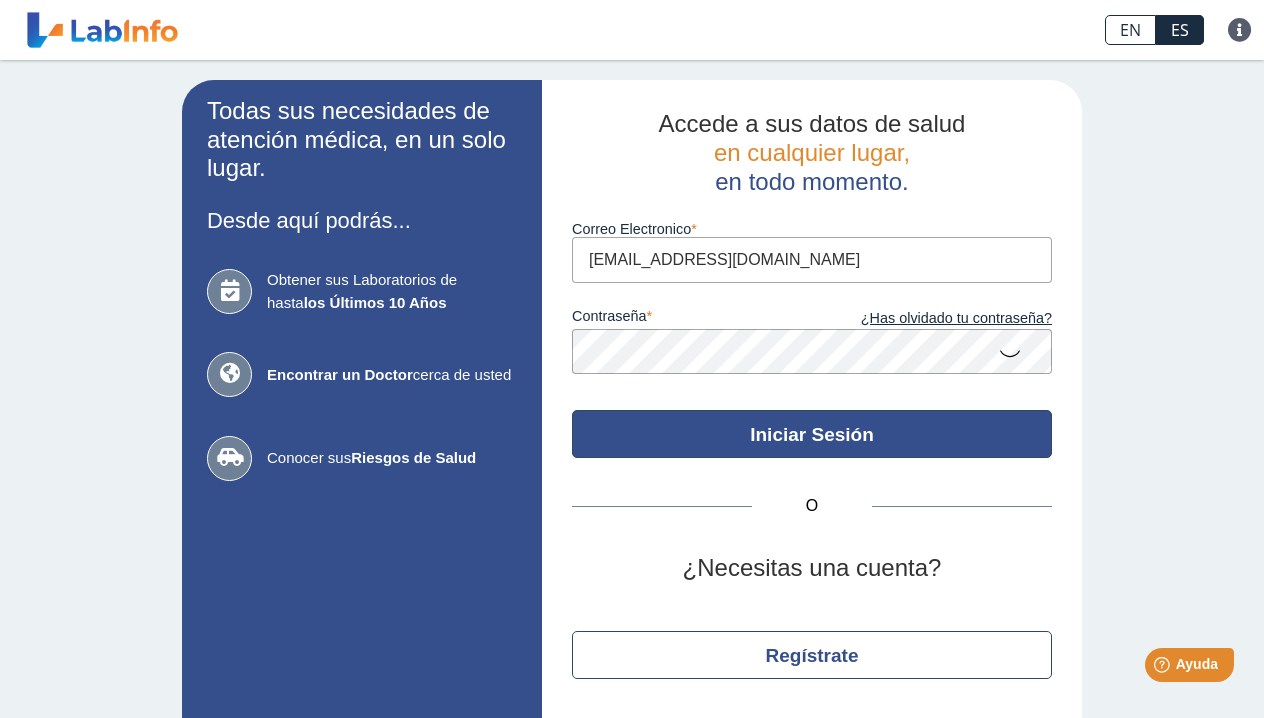 click on "Iniciar Sesión" 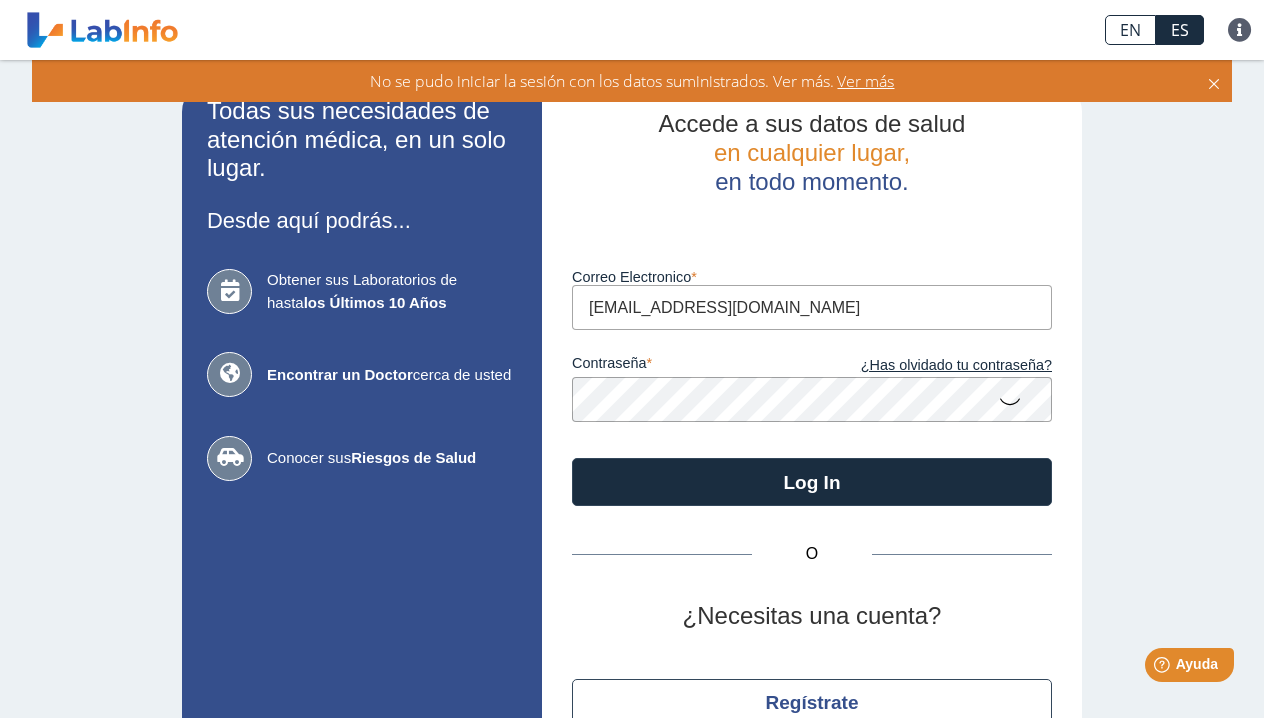click 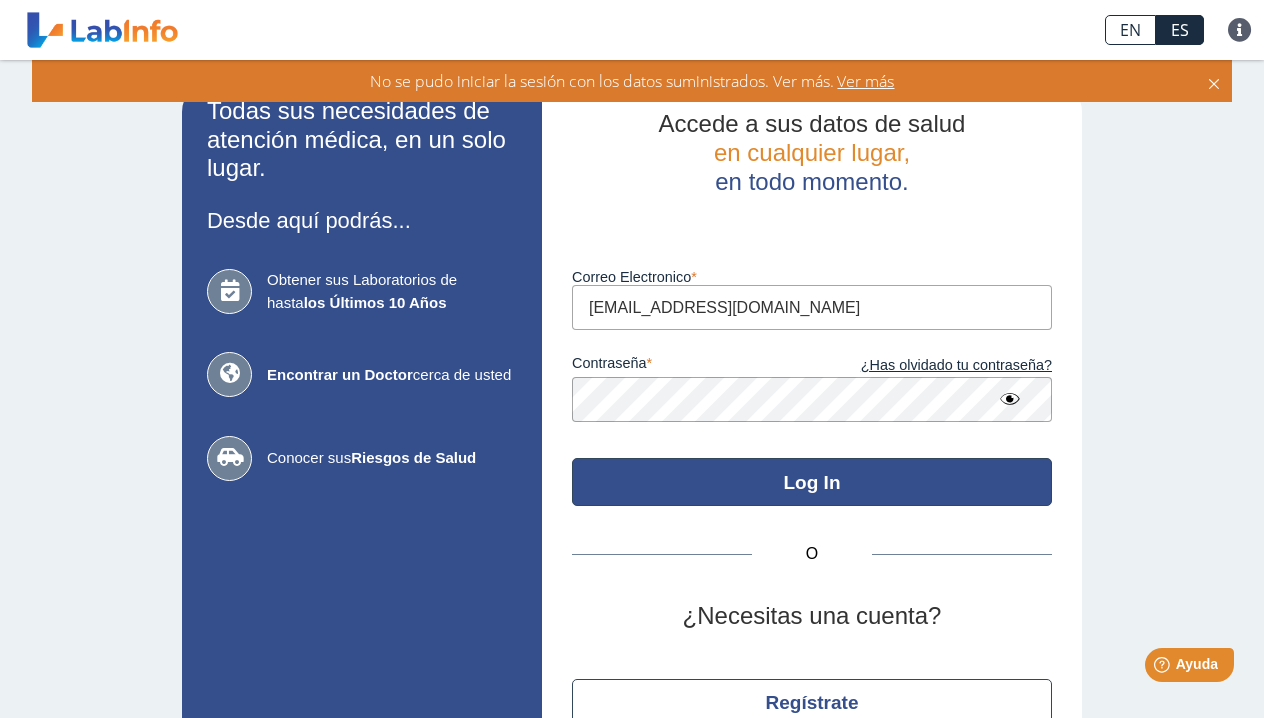 click on "Log In" 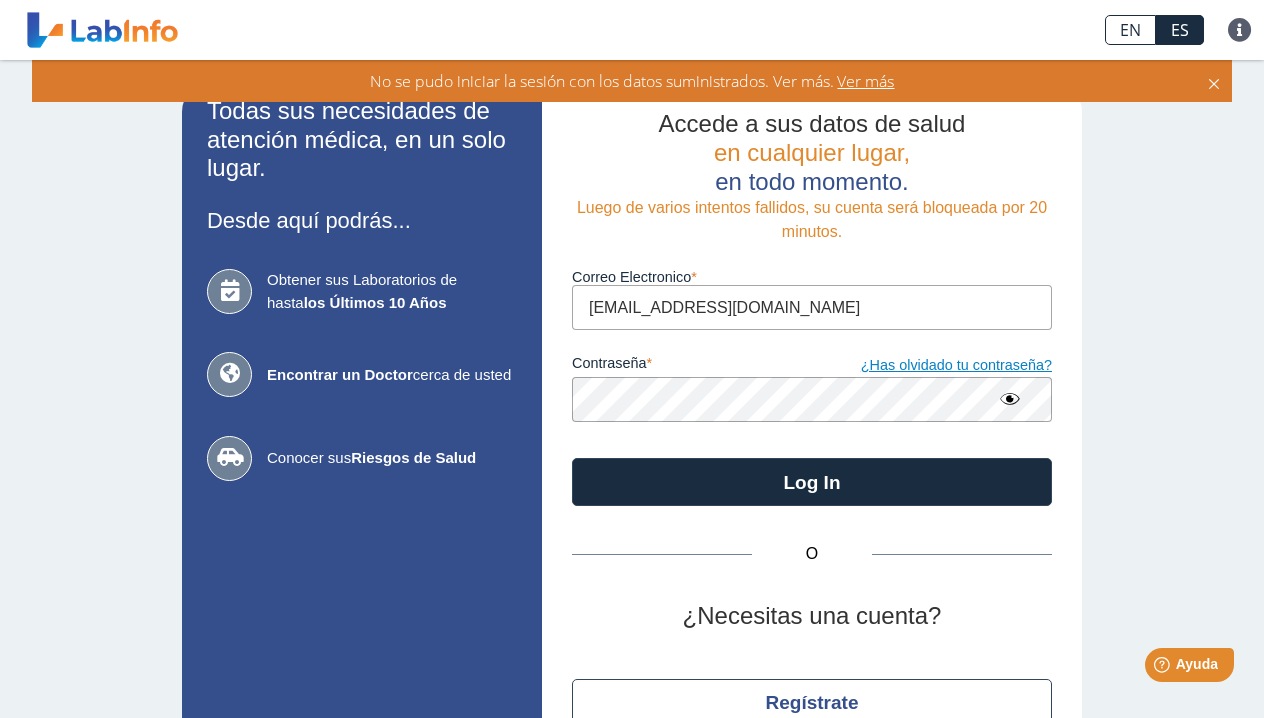 click on "¿Has olvidado tu contraseña?" 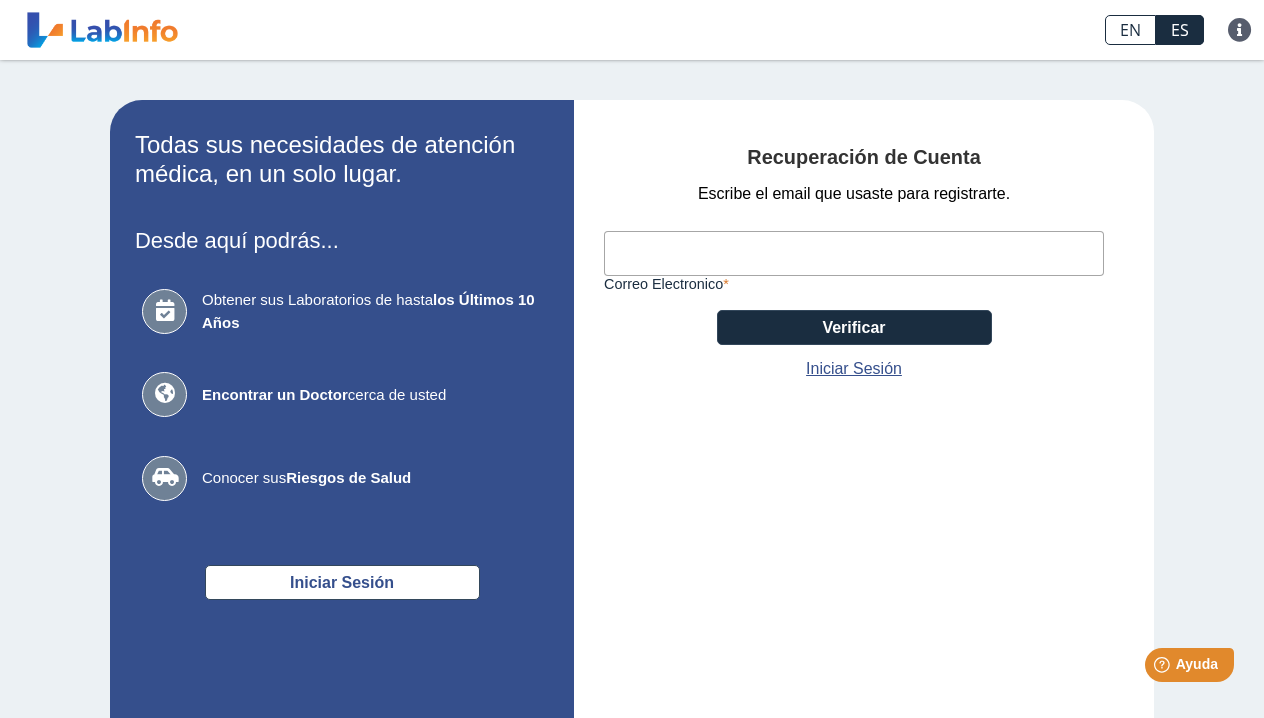click on "Correo Electronico" at bounding box center [854, 253] 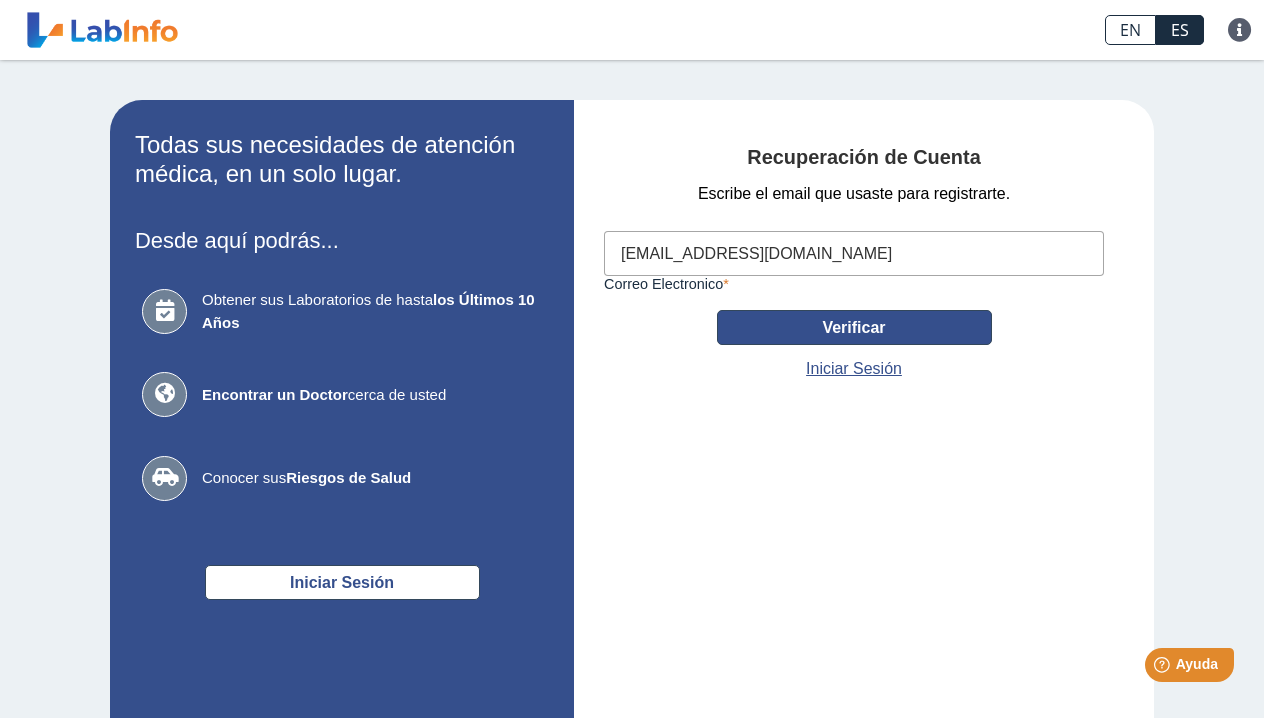 type on "[EMAIL_ADDRESS][DOMAIN_NAME]" 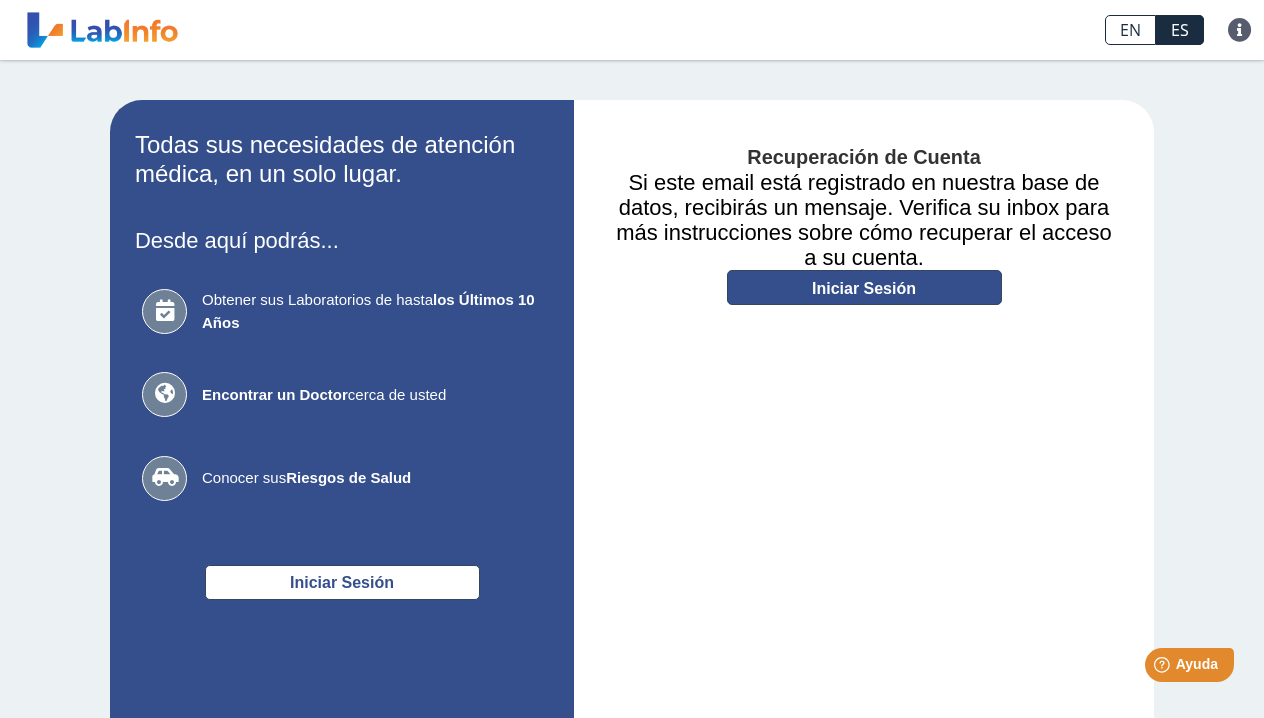 click on "Iniciar Sesión" 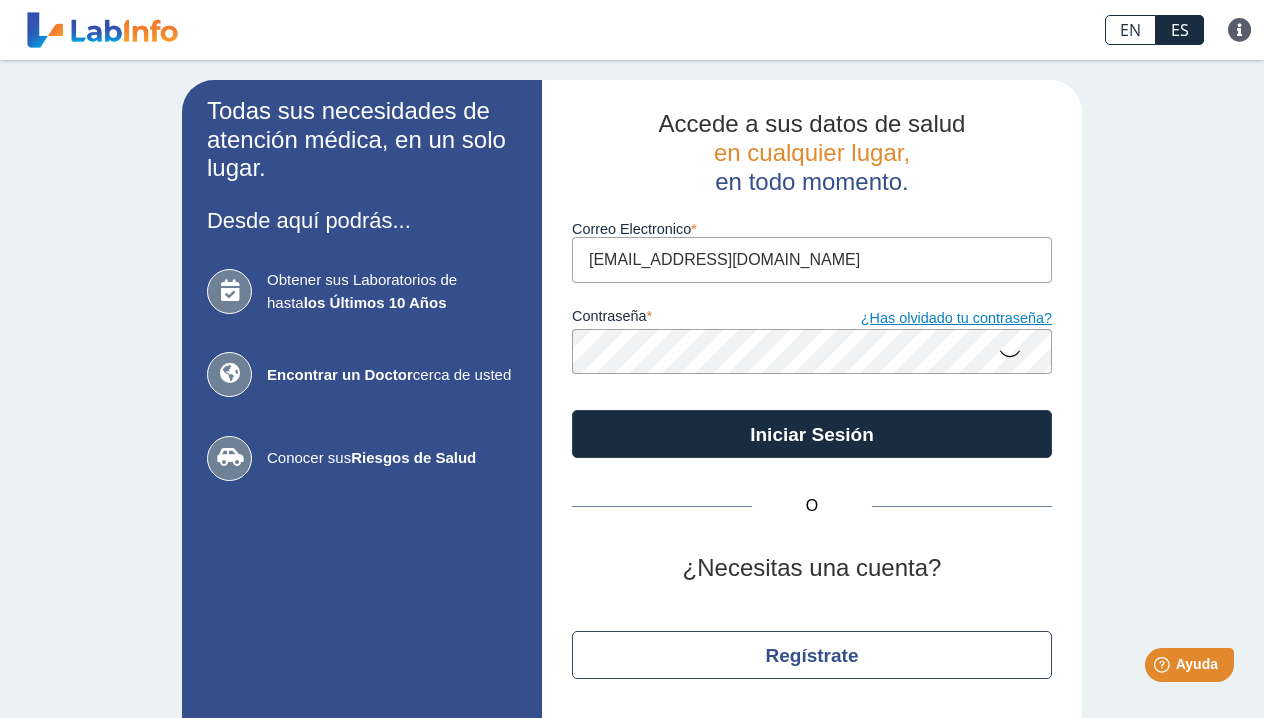 type on "[EMAIL_ADDRESS][DOMAIN_NAME]" 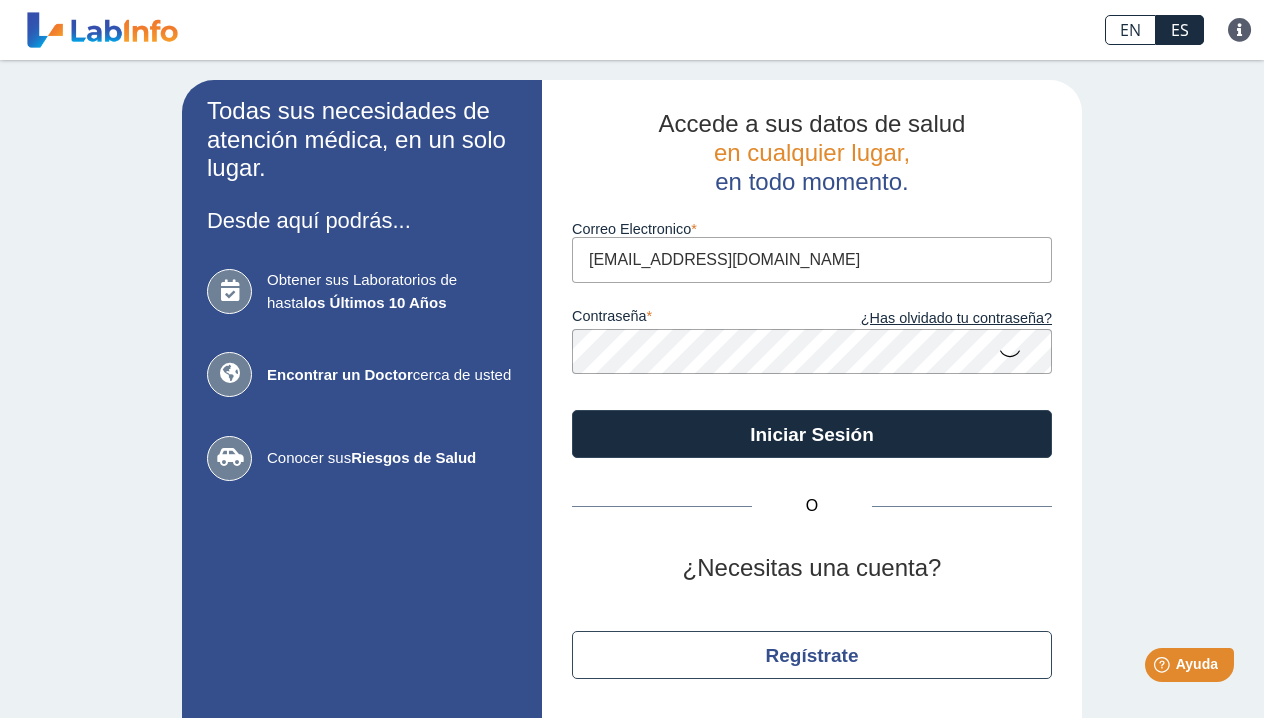 click 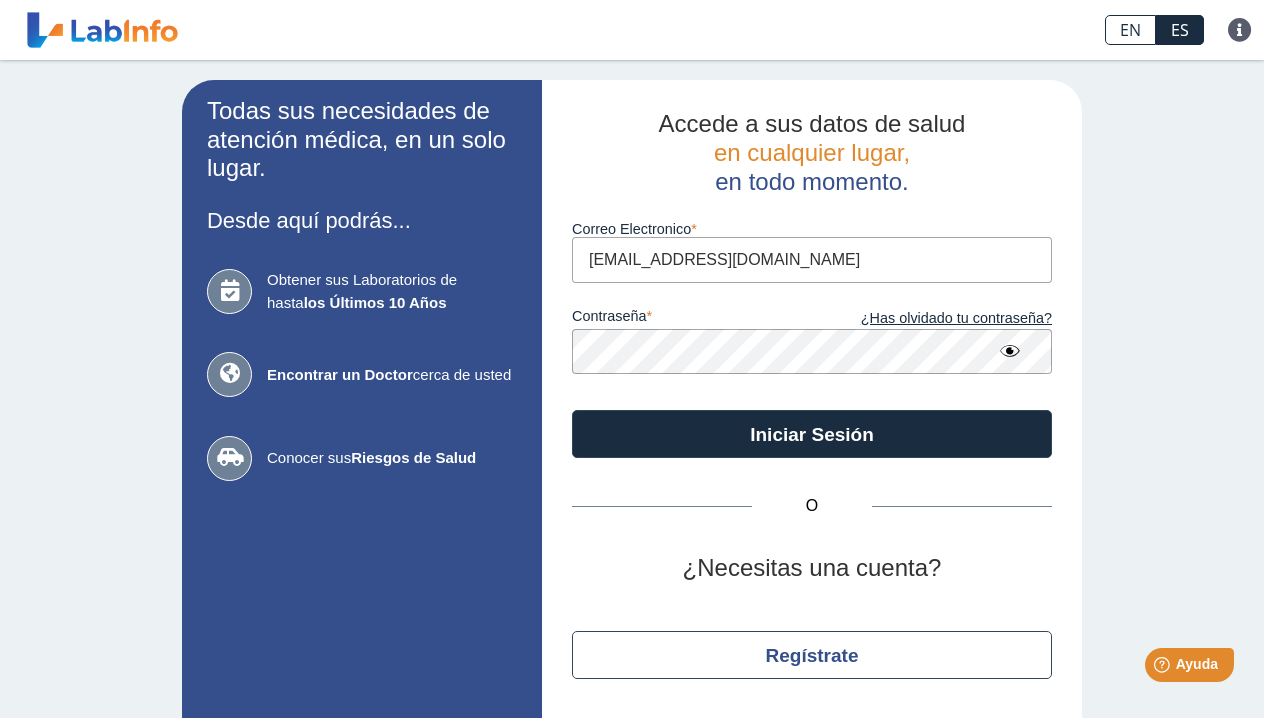 click 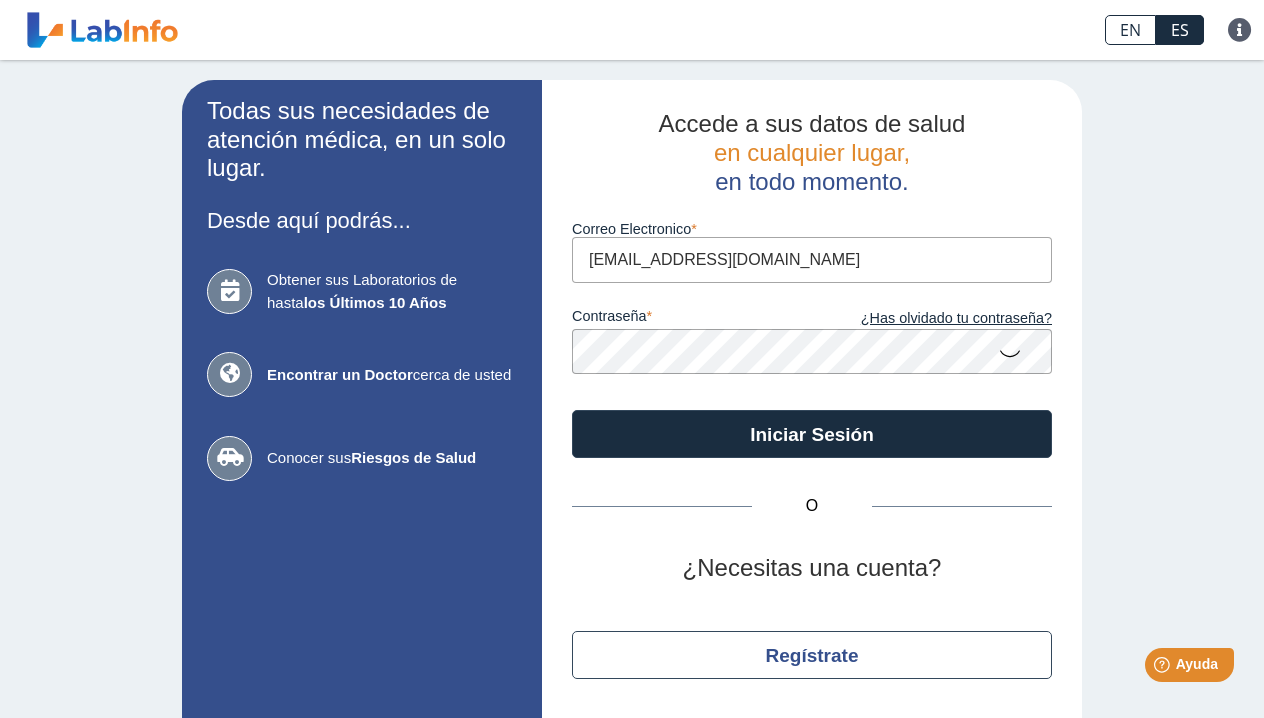 click 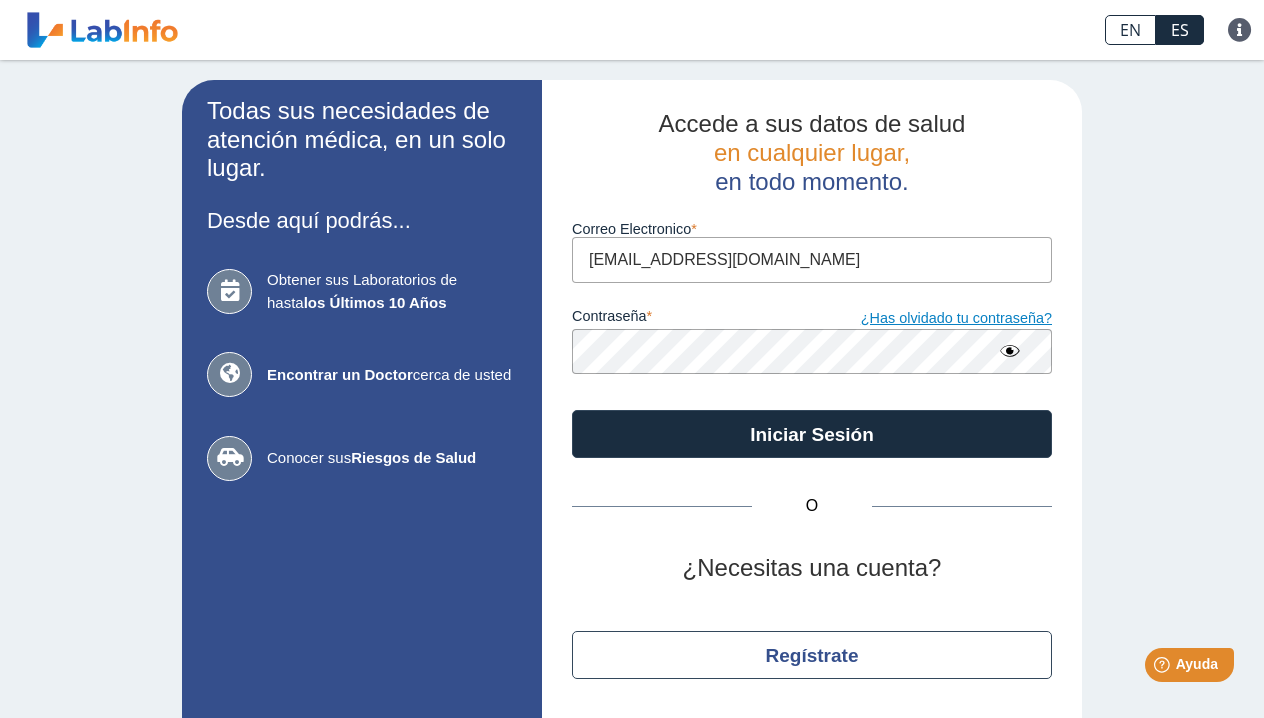 click on "¿Has olvidado tu contraseña?" 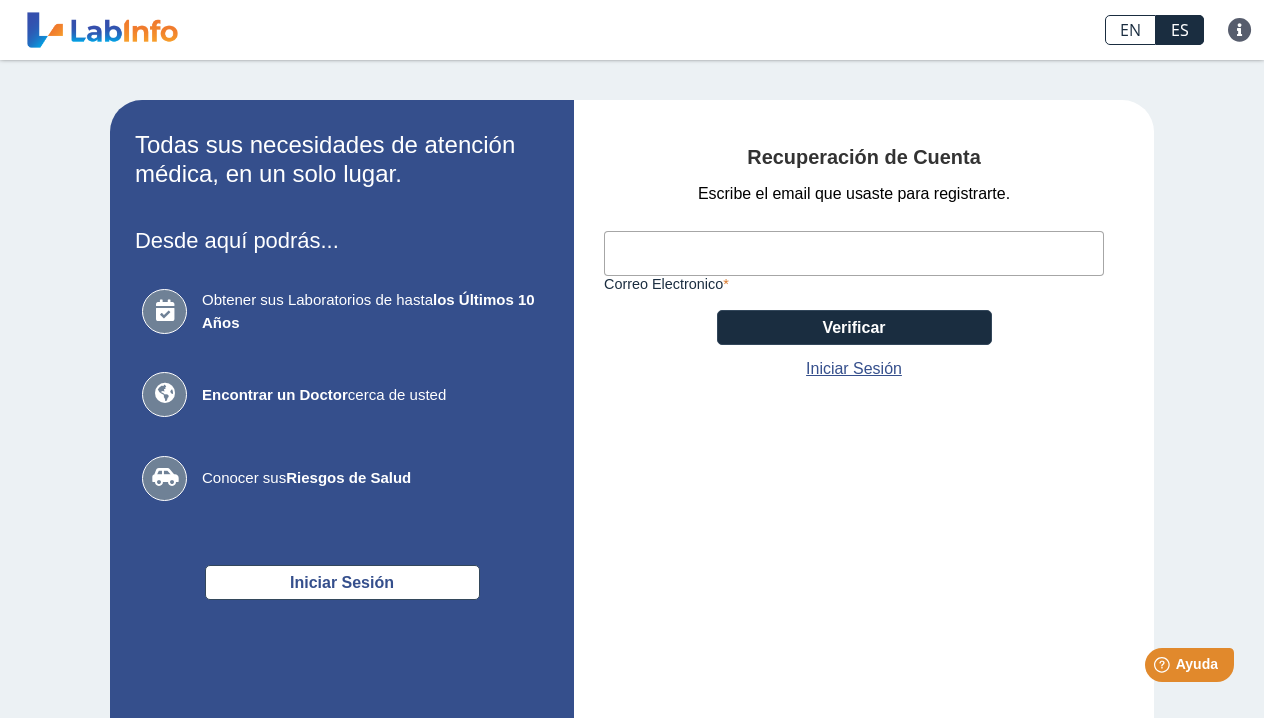click on "Correo Electronico" at bounding box center [854, 253] 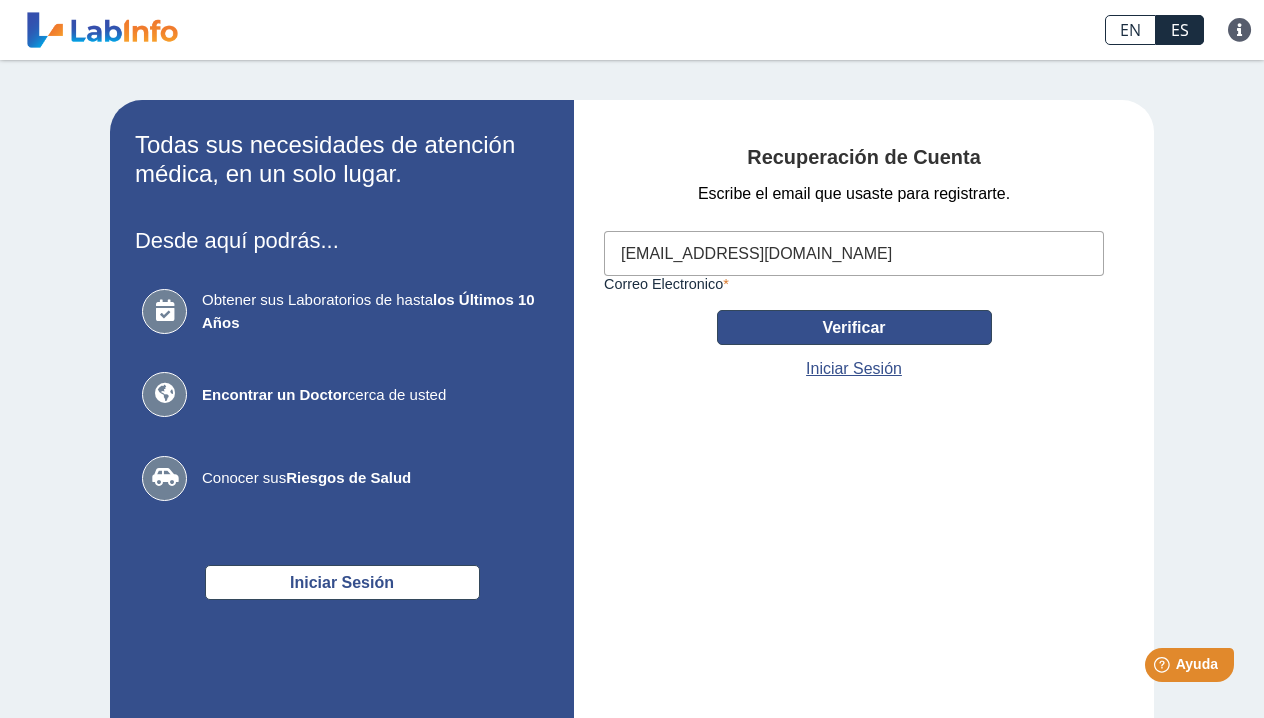 type on "moralesmoralesjariam89@gamil.com" 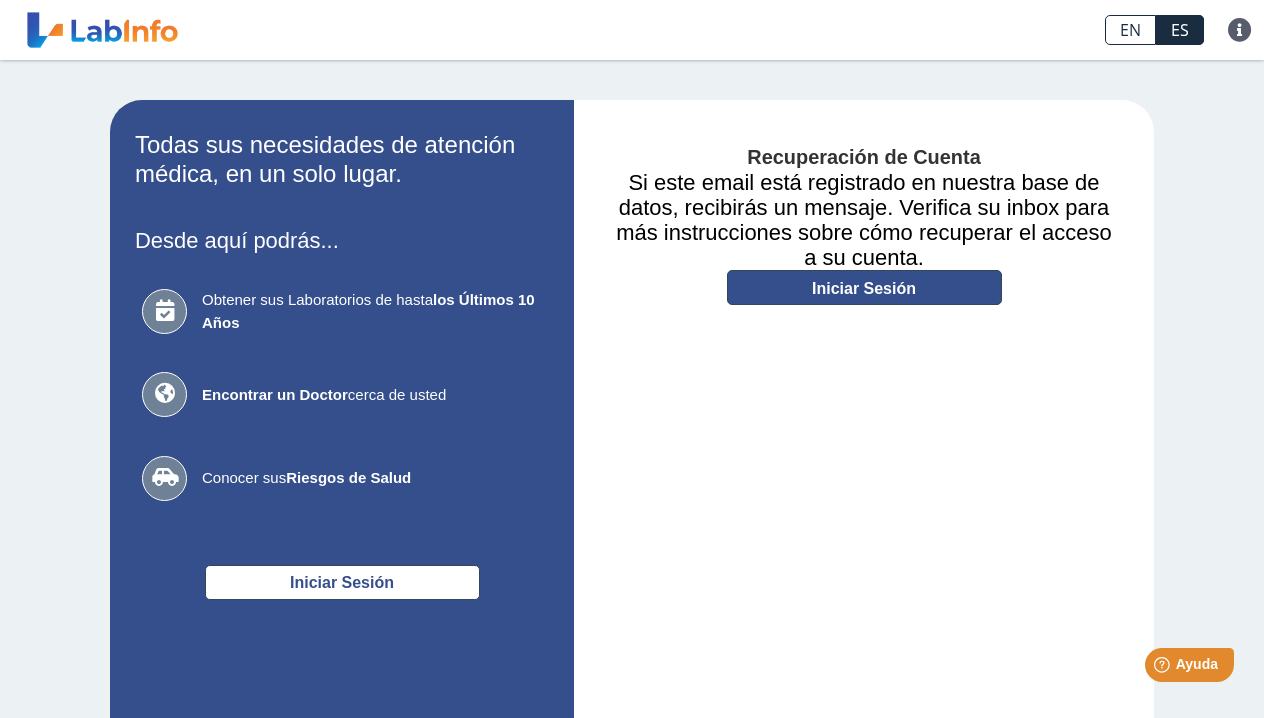 click on "Iniciar Sesión" 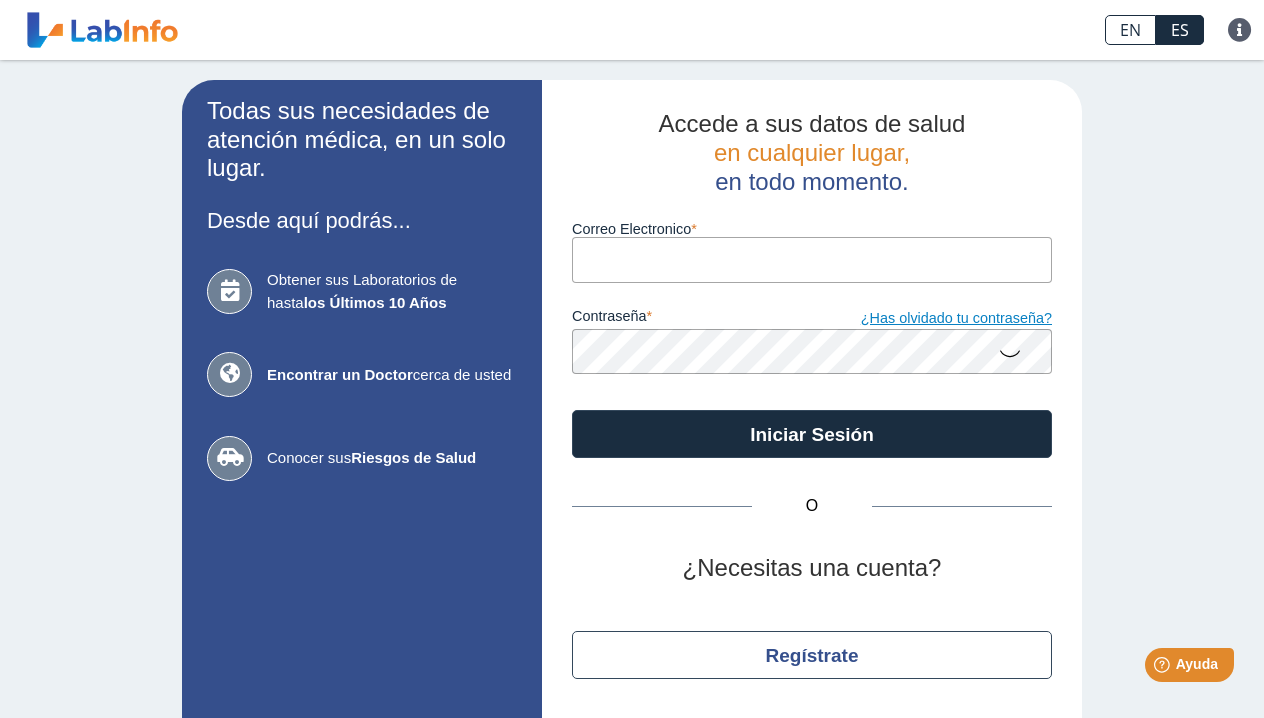 click on "¿Has olvidado tu contraseña?" 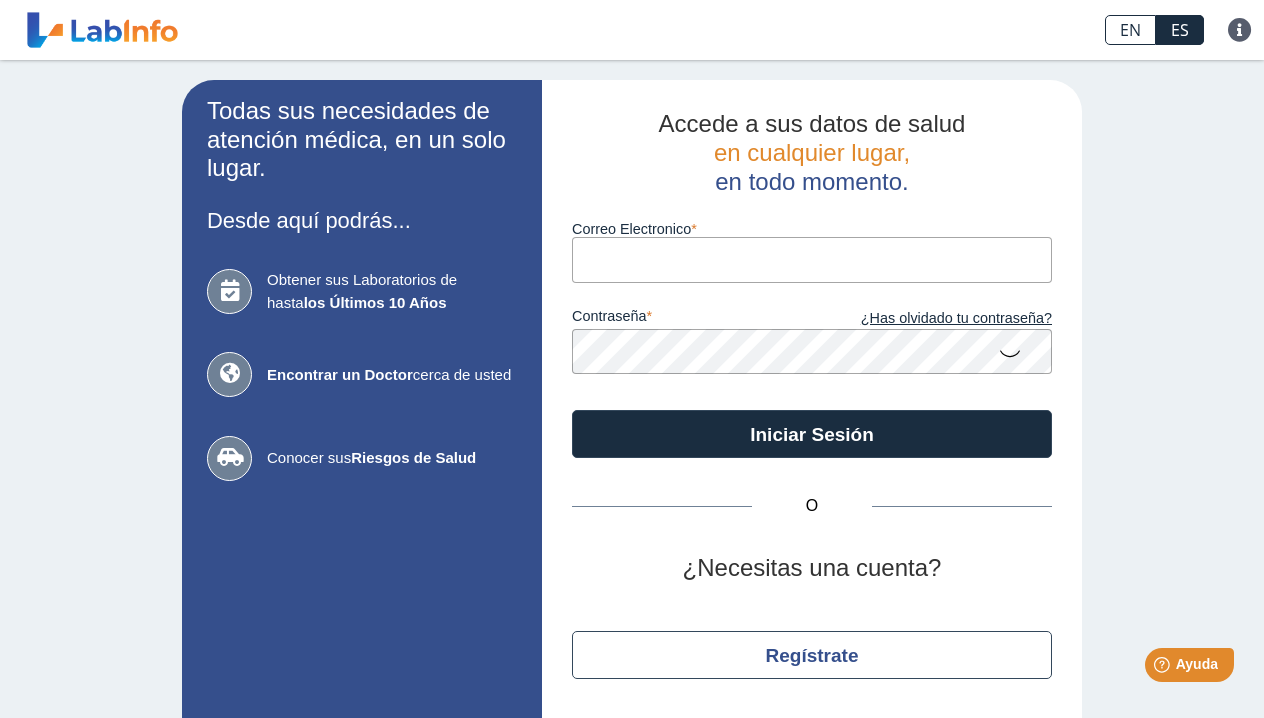 click on "Correo Electronico" at bounding box center (812, 259) 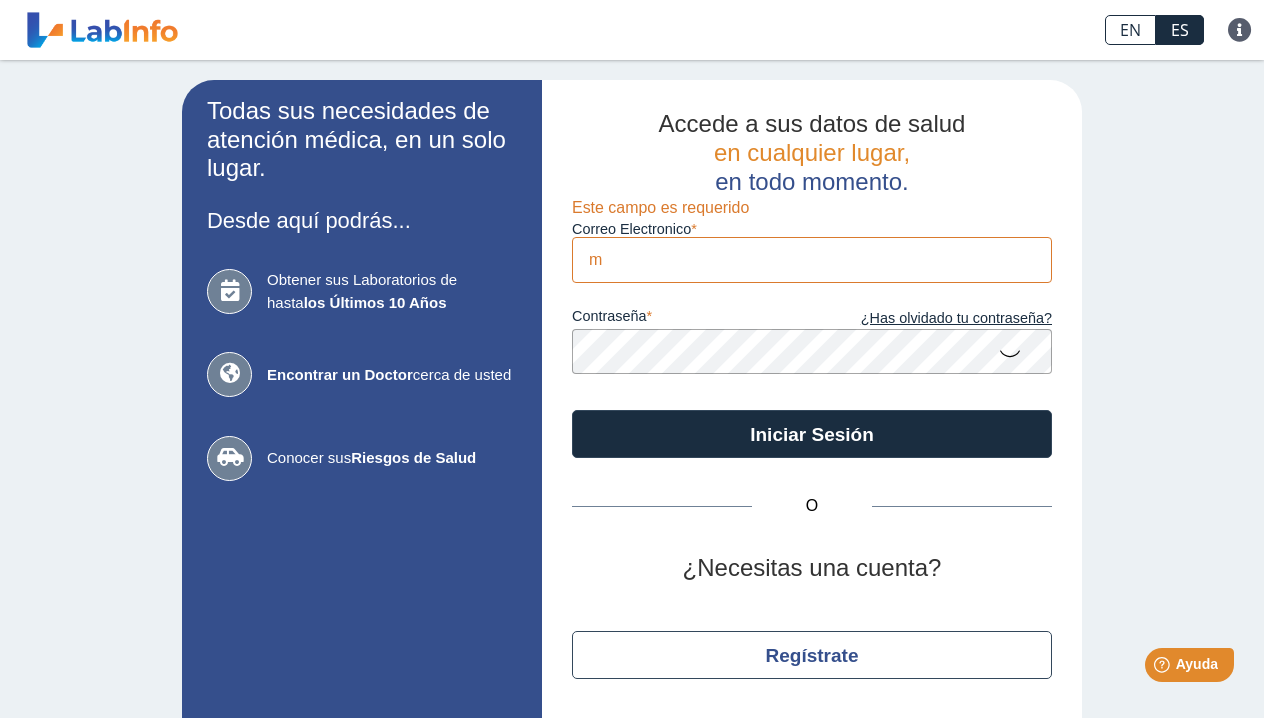 type on "m" 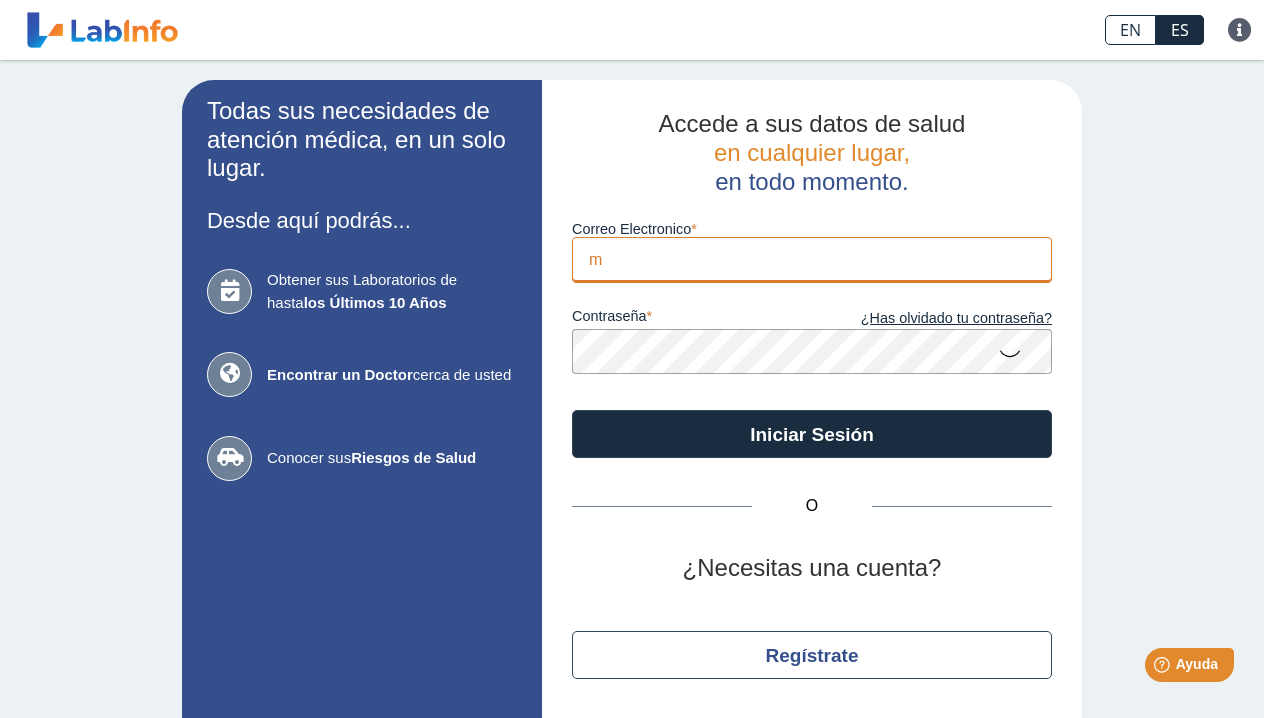 click on "m" at bounding box center (812, 259) 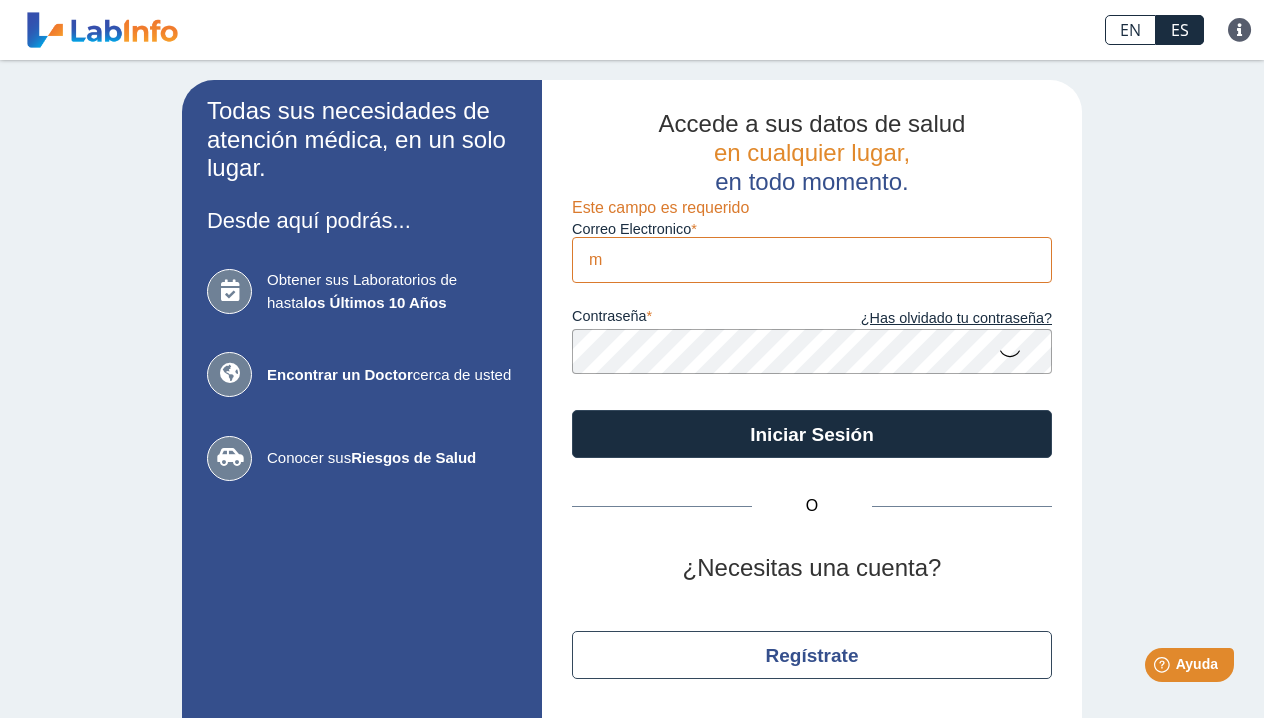 click on "Accede a sus datos de salud     en cualquier lugar,     en todo momento." 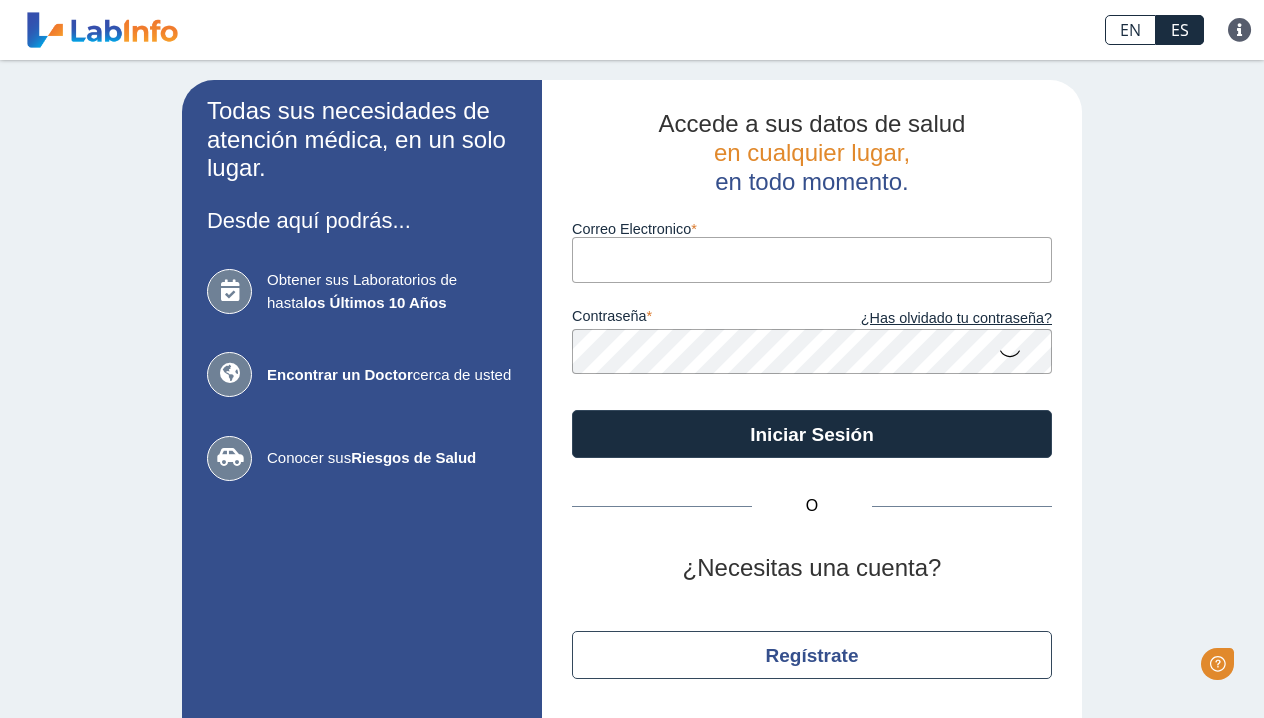 scroll, scrollTop: 0, scrollLeft: 0, axis: both 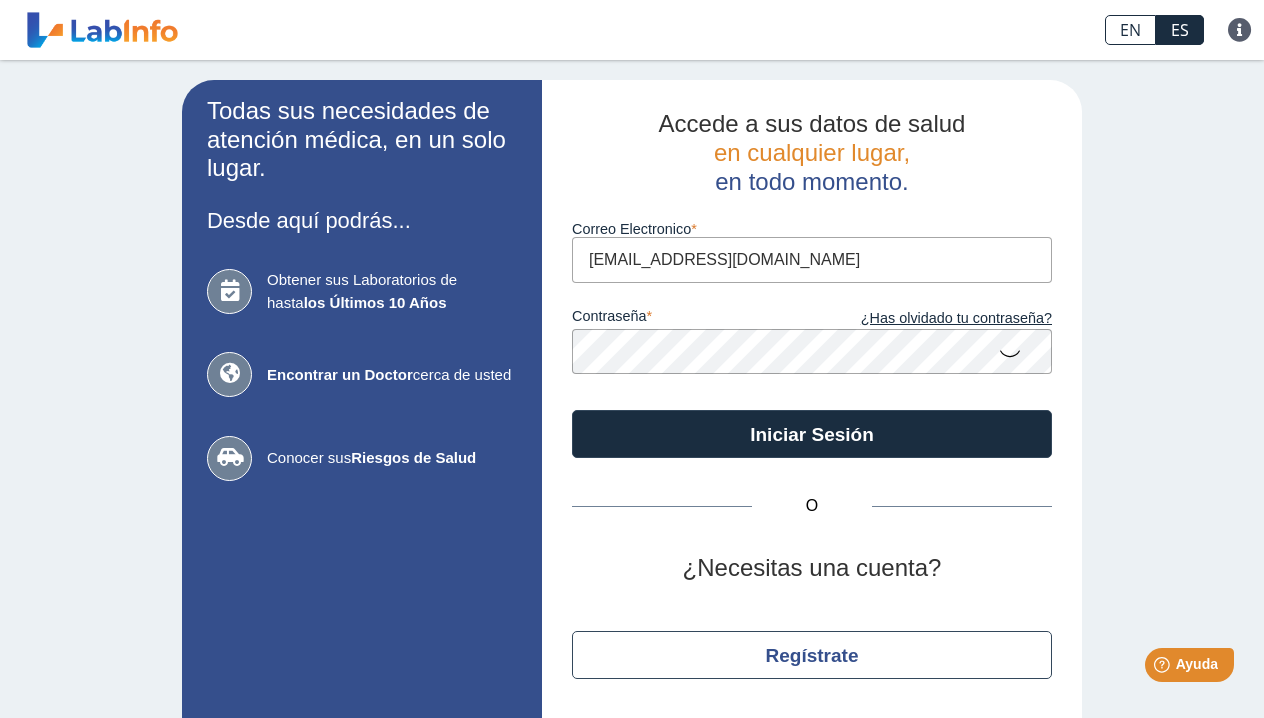 click on "[EMAIL_ADDRESS][DOMAIN_NAME]" at bounding box center (812, 259) 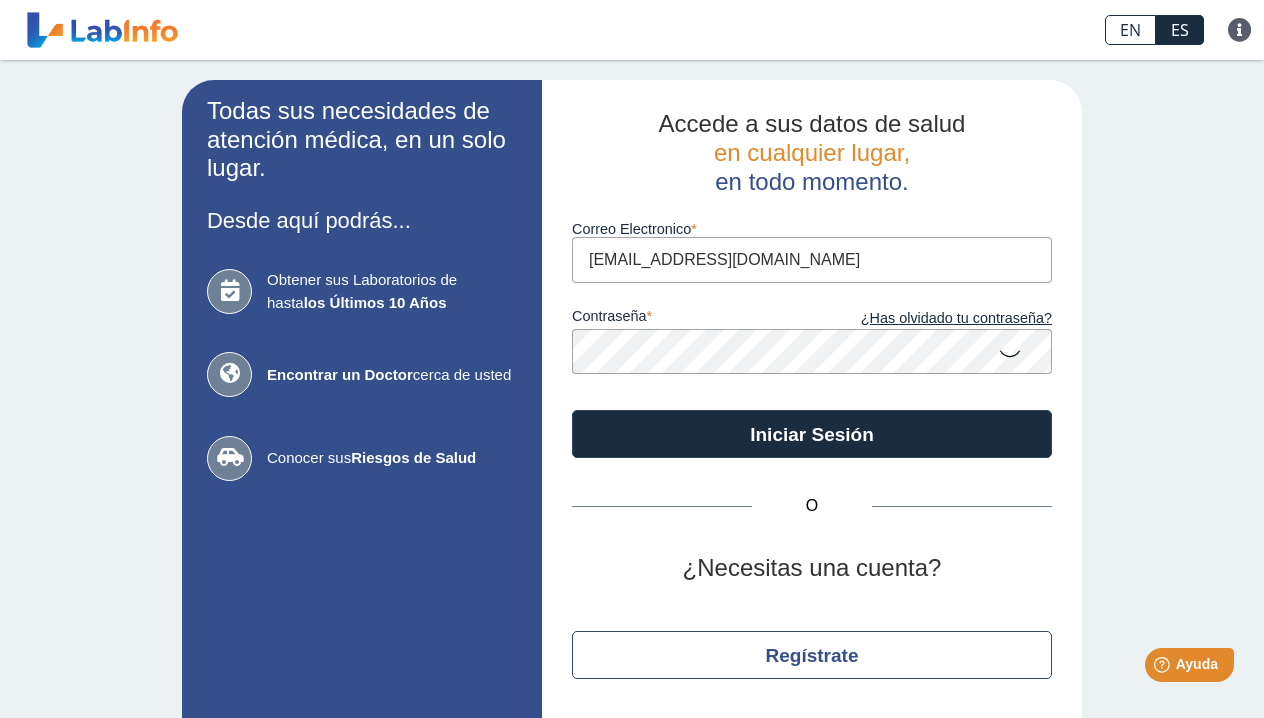type on "[EMAIL_ADDRESS][DOMAIN_NAME]" 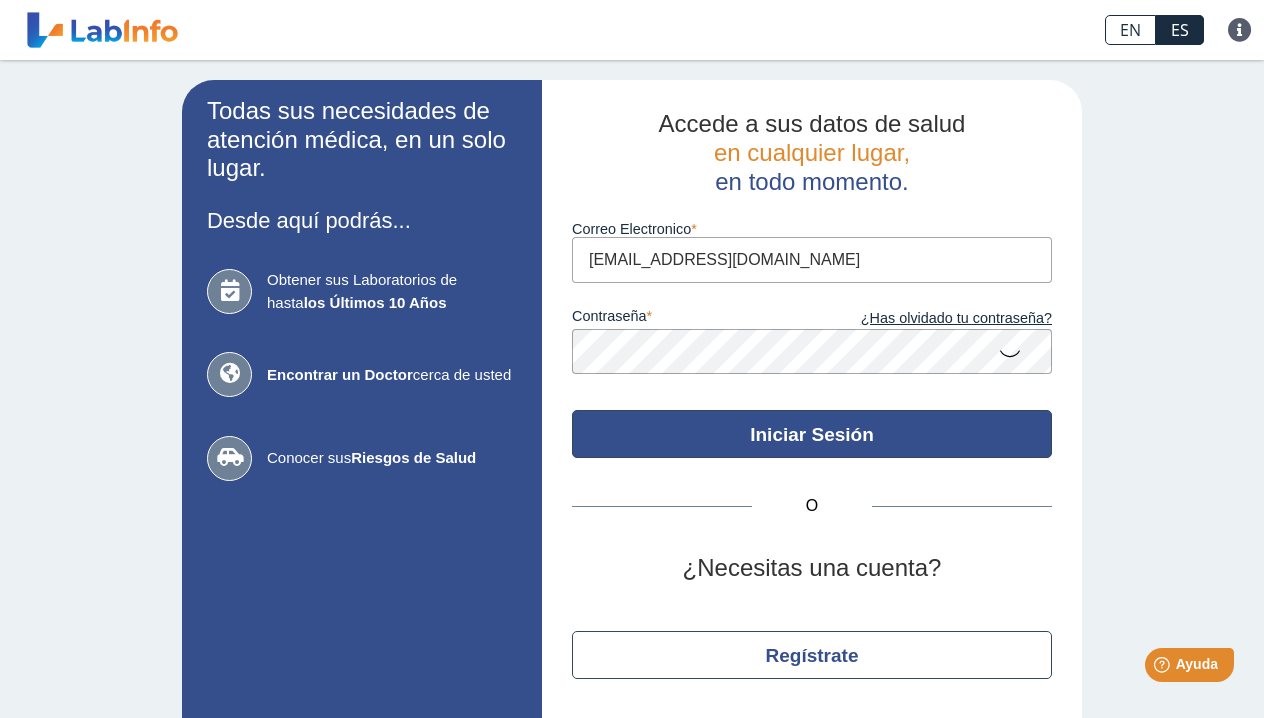 click on "Iniciar Sesión" 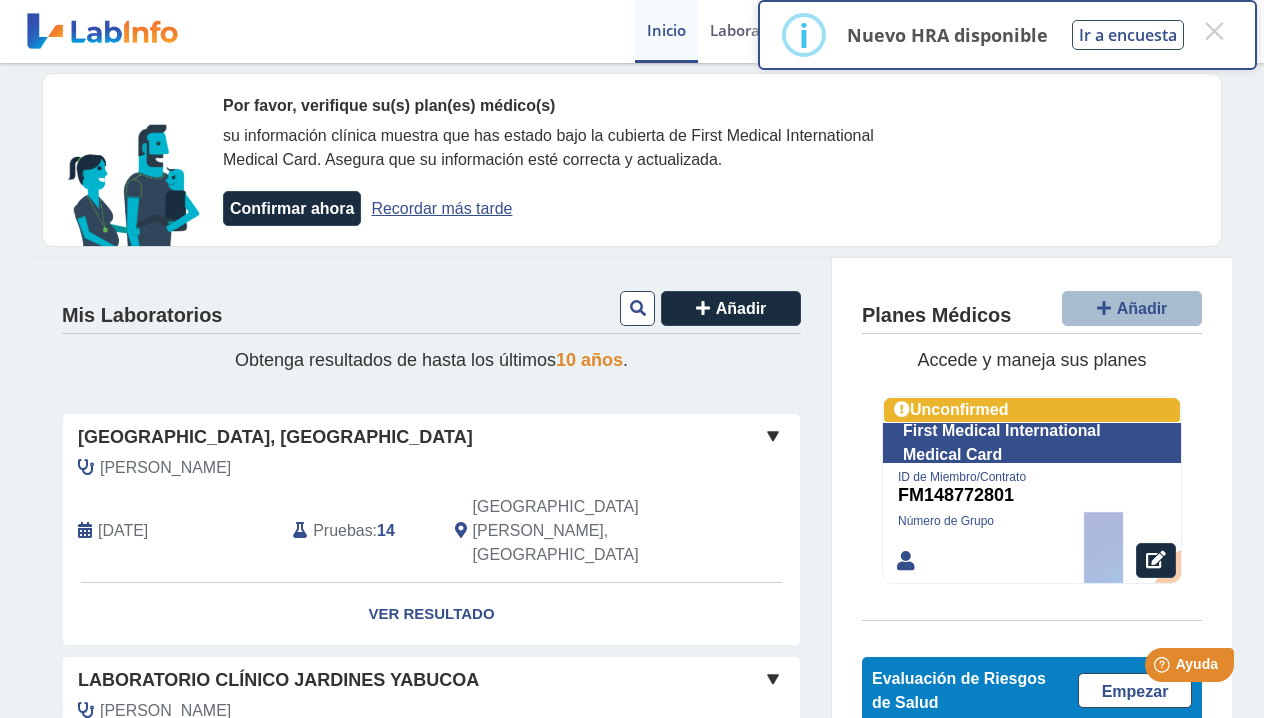 drag, startPoint x: 817, startPoint y: 536, endPoint x: 815, endPoint y: 575, distance: 39.051247 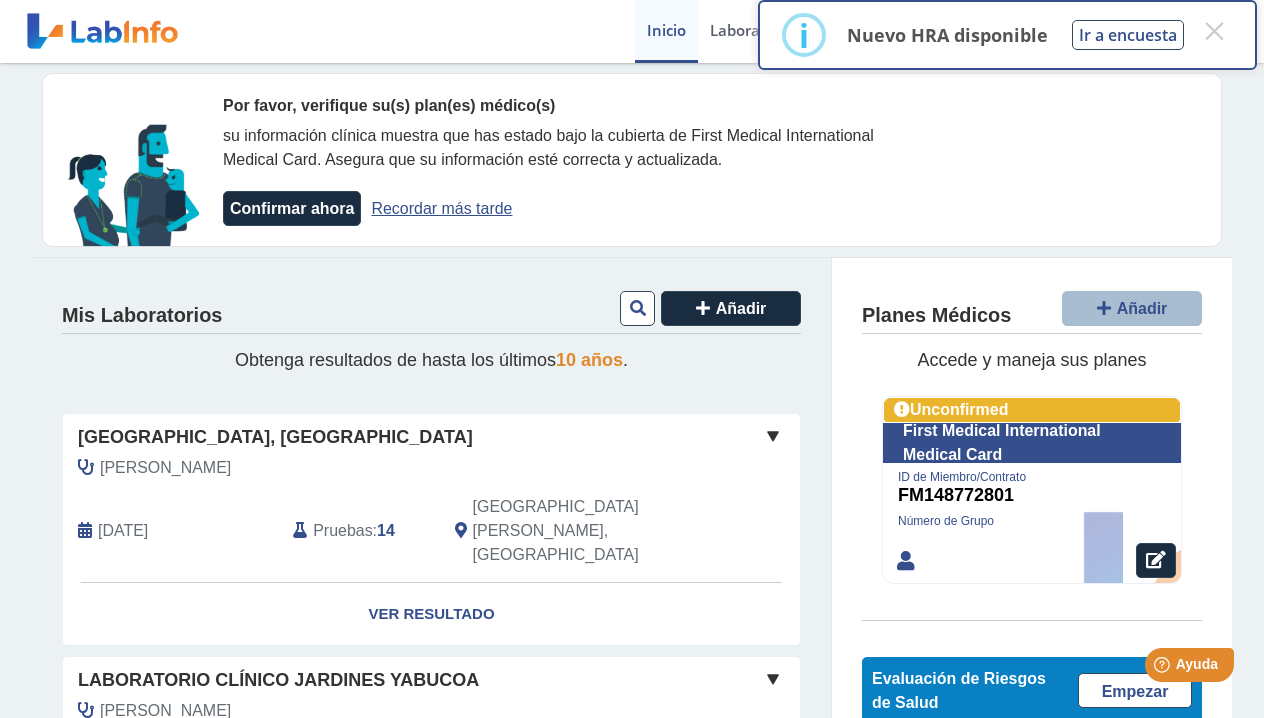 click 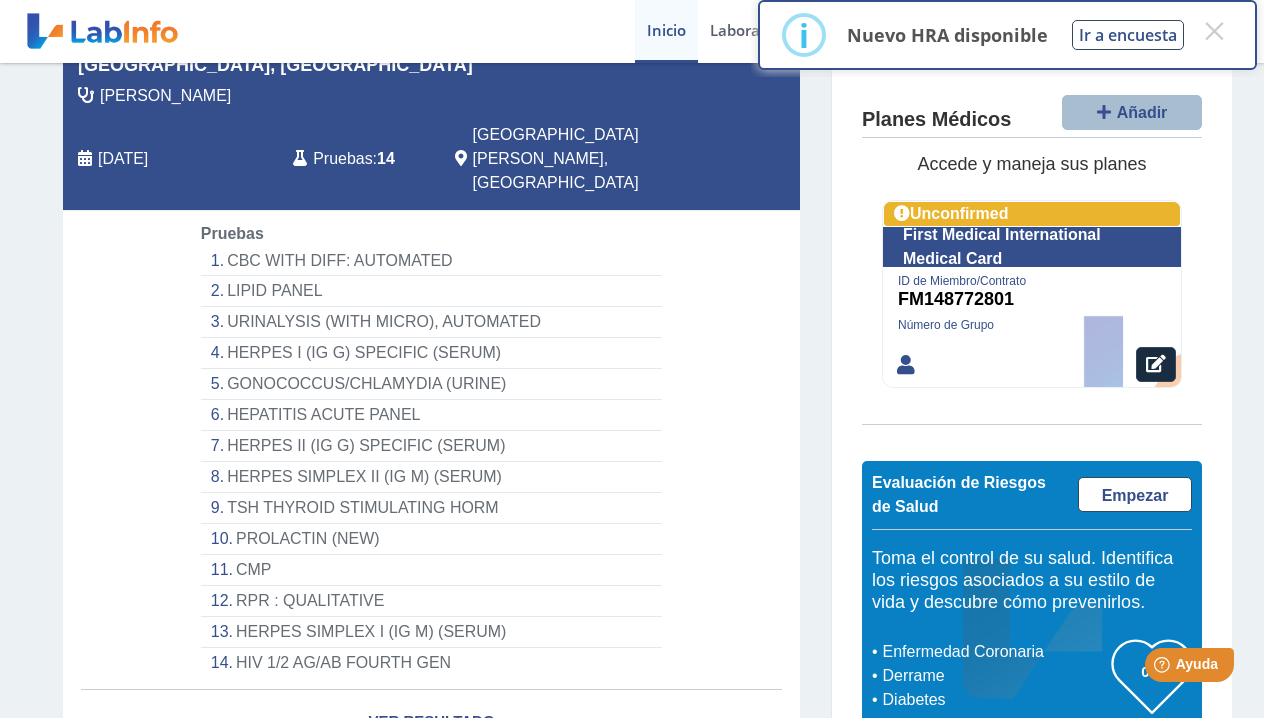 scroll, scrollTop: 386, scrollLeft: 0, axis: vertical 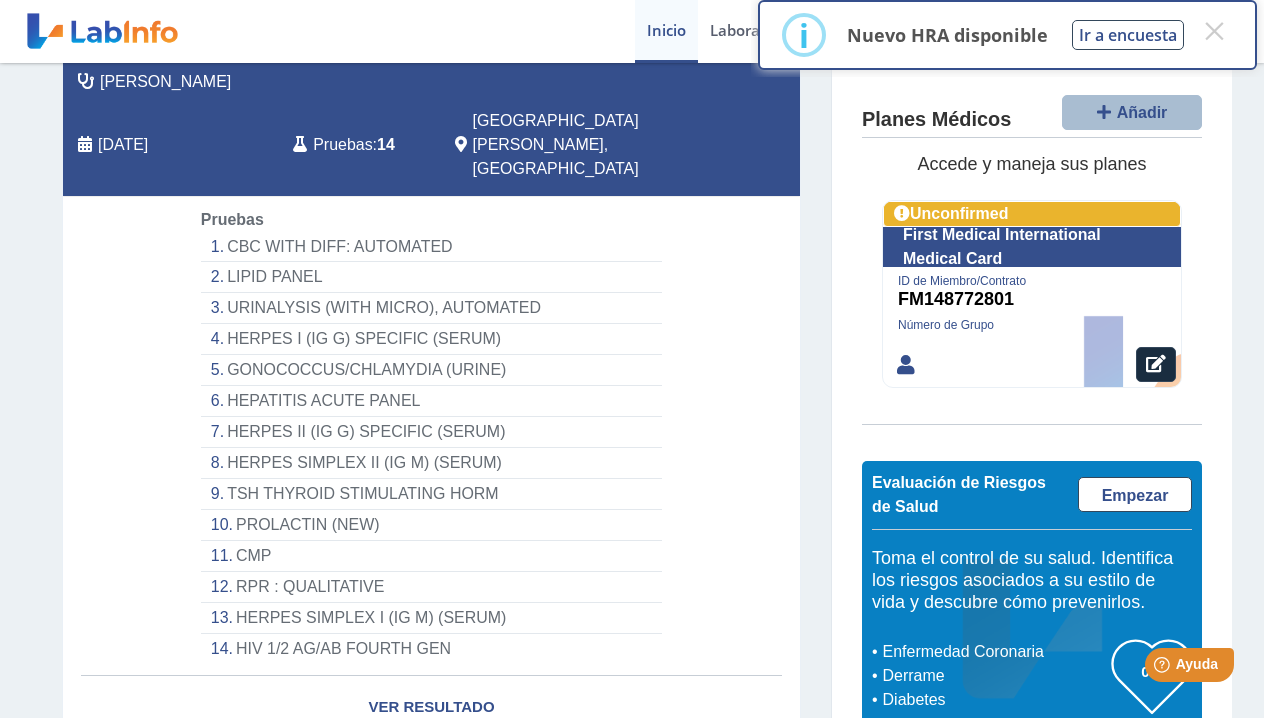 click on "HIV 1/2 AG/AB FOURTH GEN" 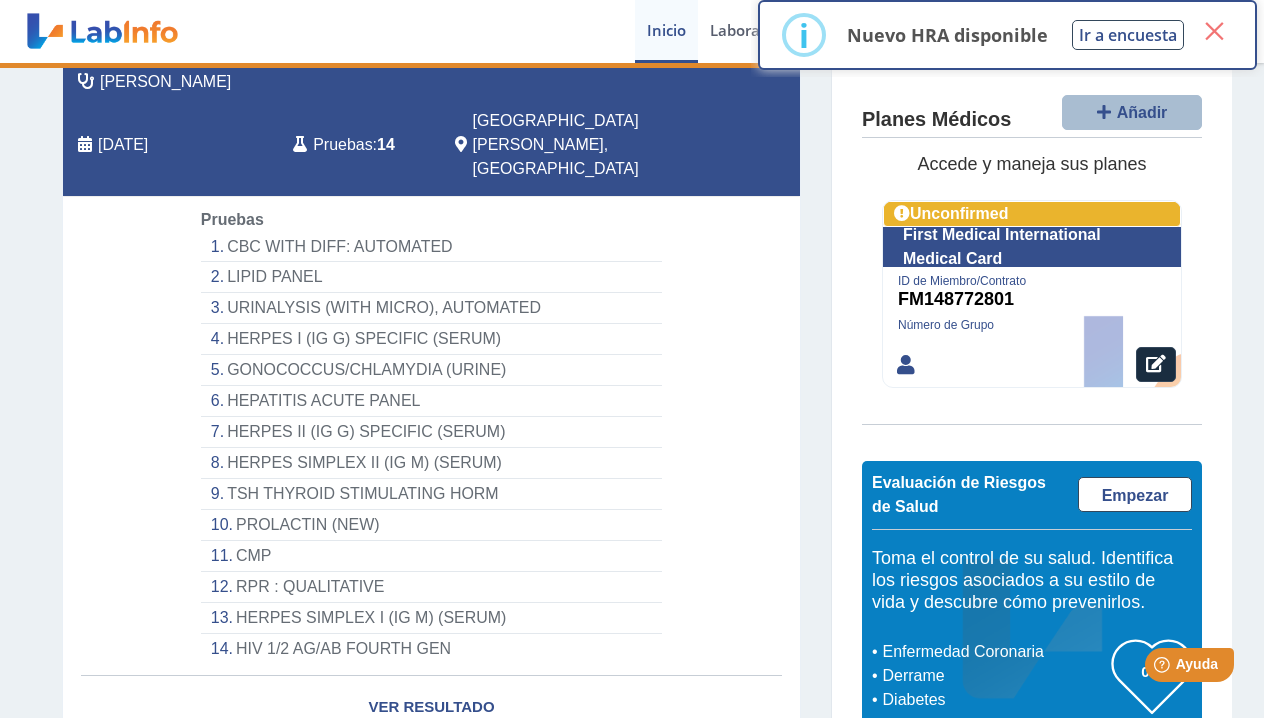 click on "×" at bounding box center (1214, 31) 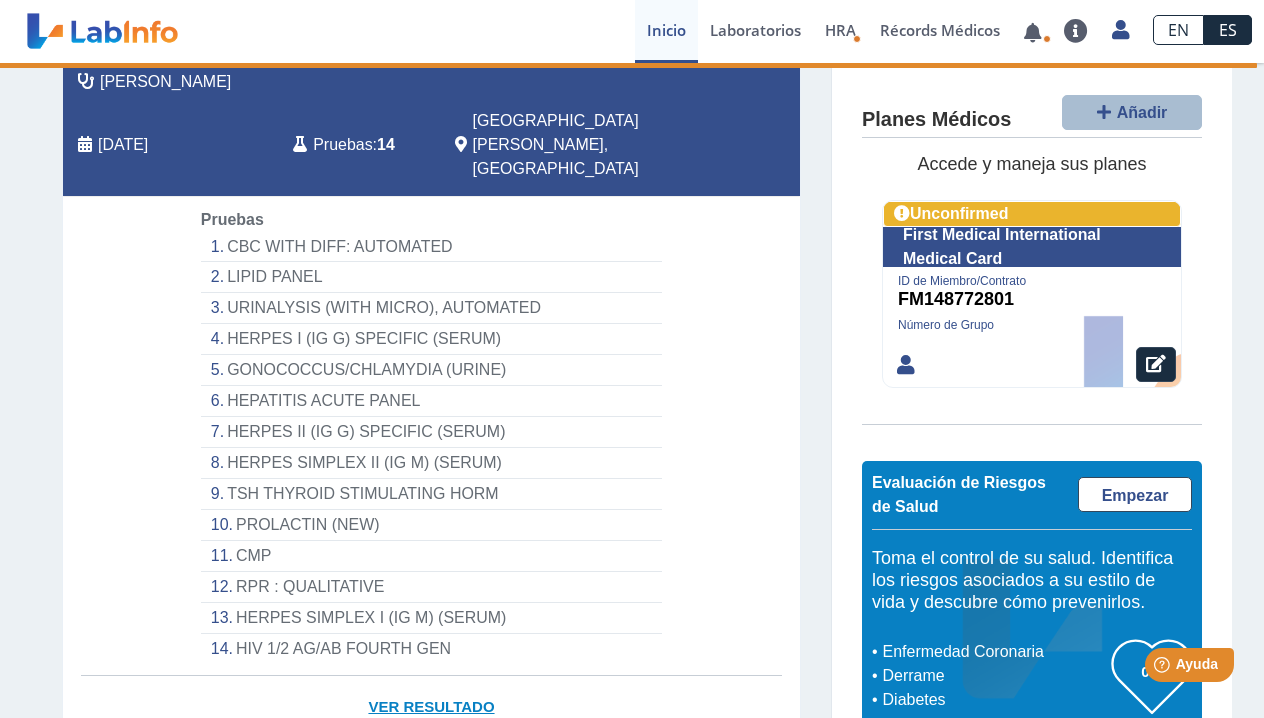 click on "Ver Resultado" 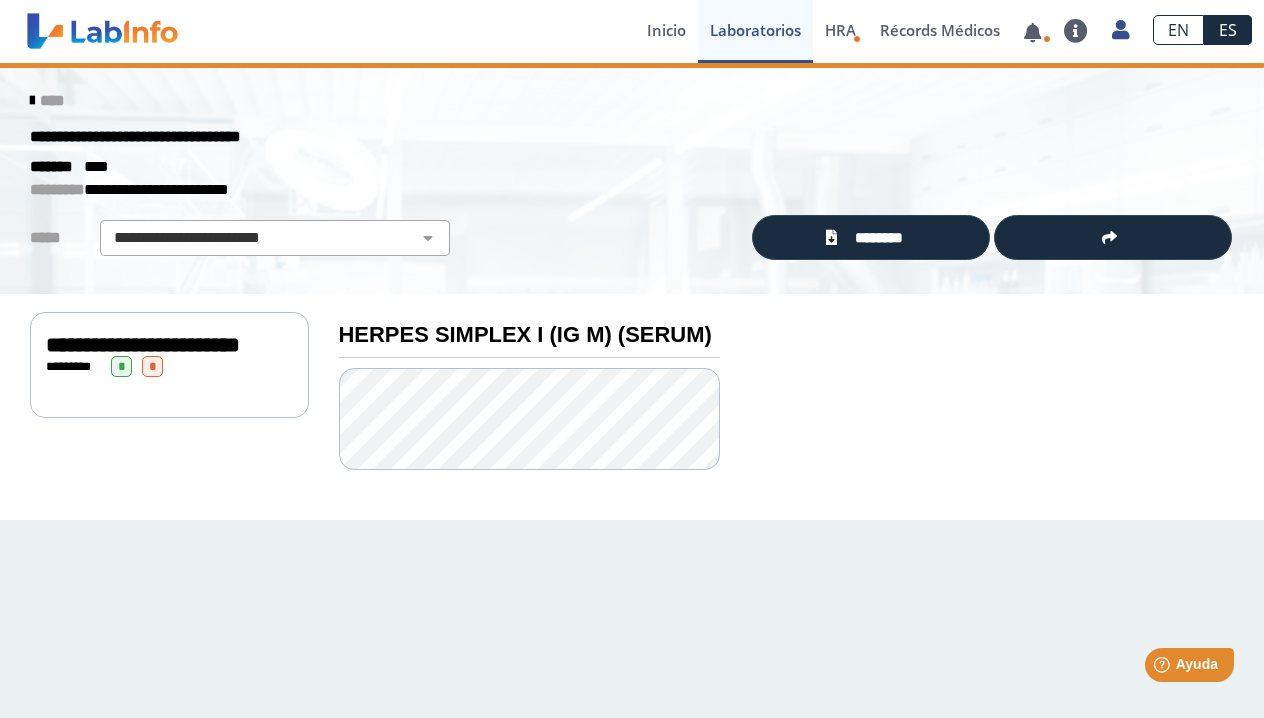 scroll, scrollTop: 0, scrollLeft: 0, axis: both 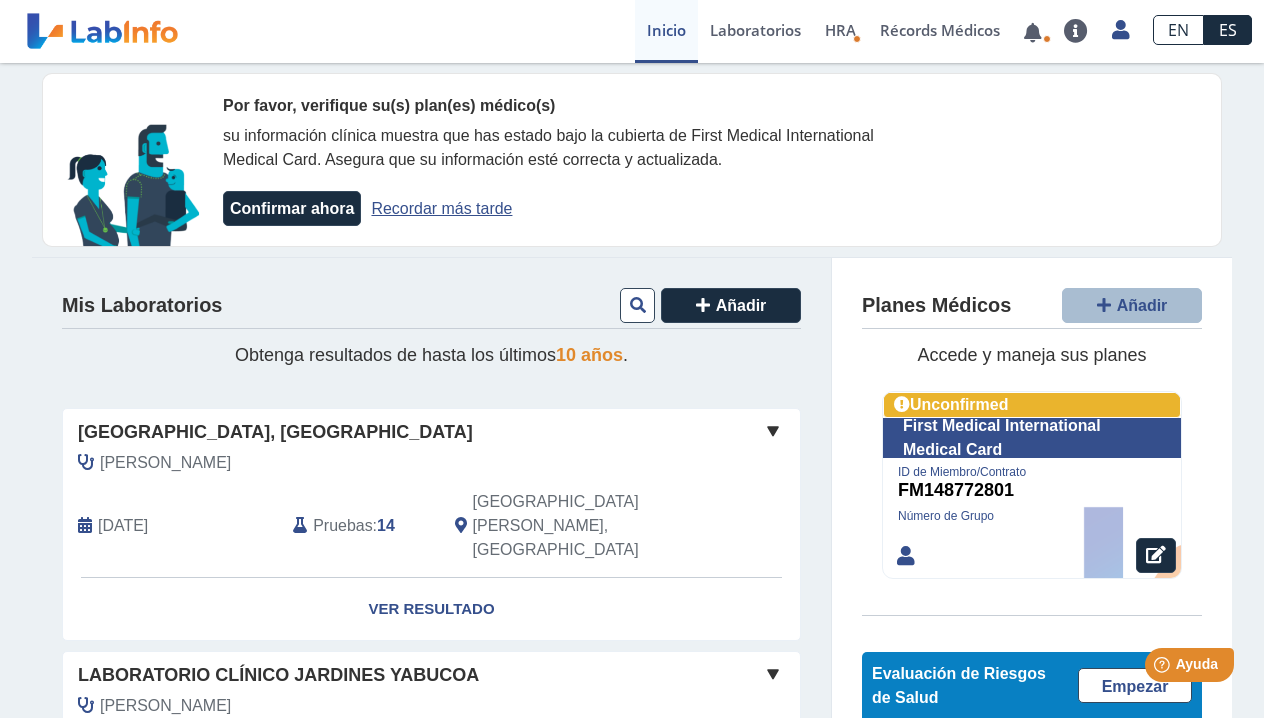 click on "Mis Laboratorios Añadir Obtenga resultados de hasta los últimos  10 años . Hospital Metropolitano, Rio Piedras  Flecha Melendez, Carmen   Jun 28, 2025 Pruebas :  14  San Juan, PR   Yo   Yo  Ver Resultado Laboratorio Clínico Jardines Yabucoa  Flecha, Carmen   Nov 30, 2024 Pruebas :  6  Yabucoa, PR   Yo   Yo  Ver Resultado Laboratorio Clínico Jardines Yabucoa  Flecha, Carmen   Oct 24, 2024 Pruebas :  5  Yabucoa, PR   Yo   Yo  Ver Resultado Laboratorio Clínico Bacteriologico Gladyan  Flecha, Carmen   Aug 31, 2024 Pruebas :  6  Yabucoa, PR   Yo   Yo  Ver Resultado Hospital Metropolitano, Rio Piedras  Flecha Melendez, Carmen   Mar 2, 2024 Pruebas :  11  San Juan, PR   Yo   Yo  Ver Resultado Hospital Metropolitano, Rio Piedras  Flecha Melendez, Carmen   Oct 20, 2023 Pruebas :  3  San Juan, PR   Yo   Yo  Ver Resultado Hospital Metropolitano, Rio Piedras  Fonseca, Carlos   Jul 13, 2023 Pruebas :  13  San Juan, PR   Yo   Yo  Ver Resultado Laboratorio Clínico Jardines Yabucoa  Flecha, Carmen   May 6, 2023 :  6 1" 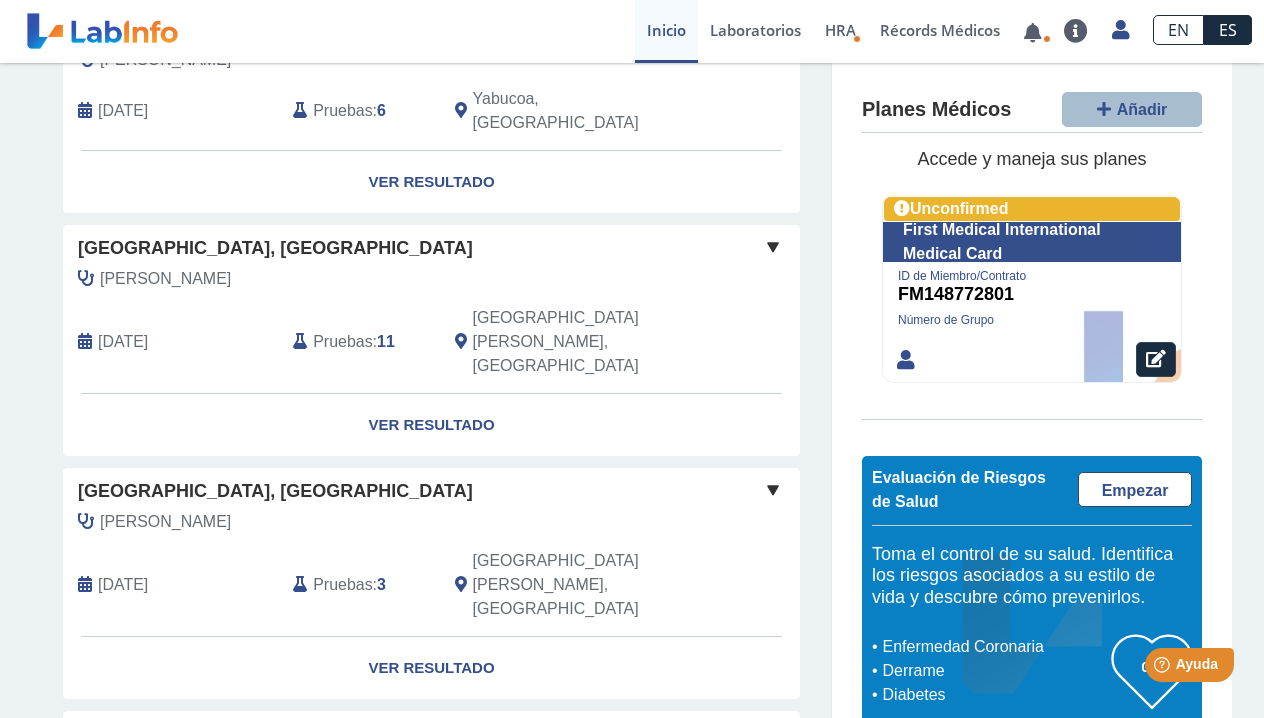 scroll, scrollTop: 1090, scrollLeft: 0, axis: vertical 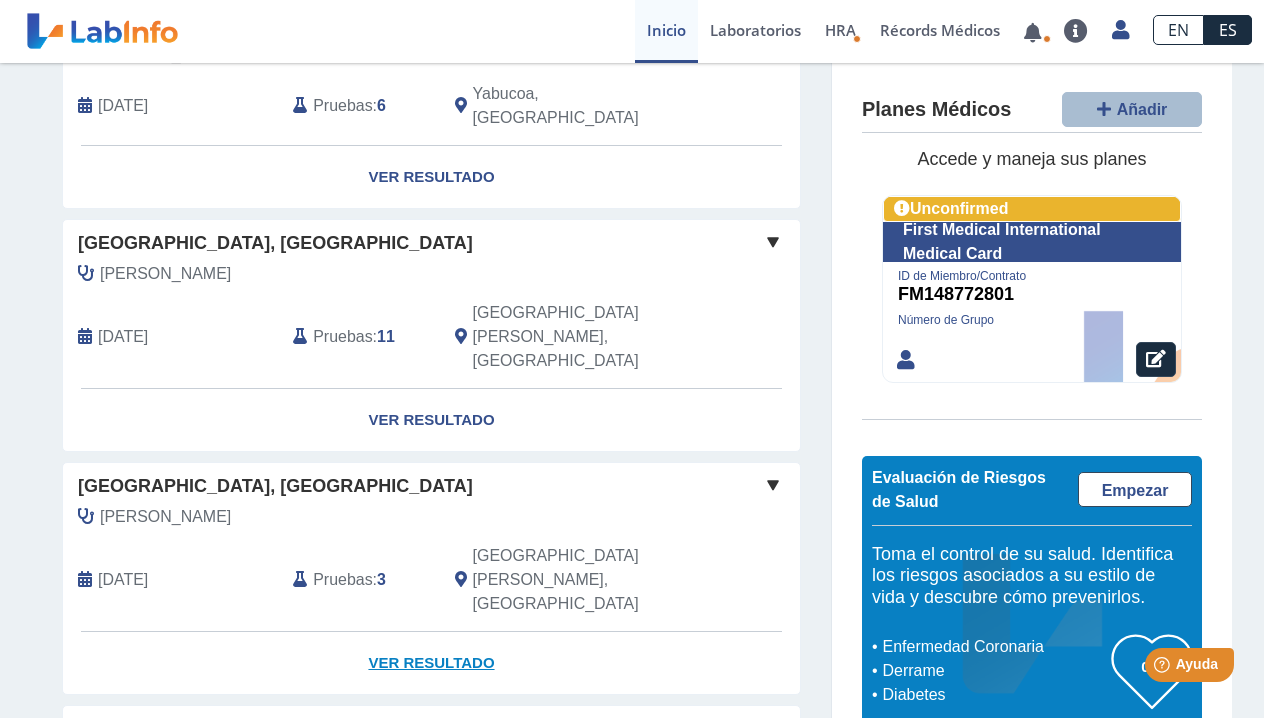click on "Ver Resultado" 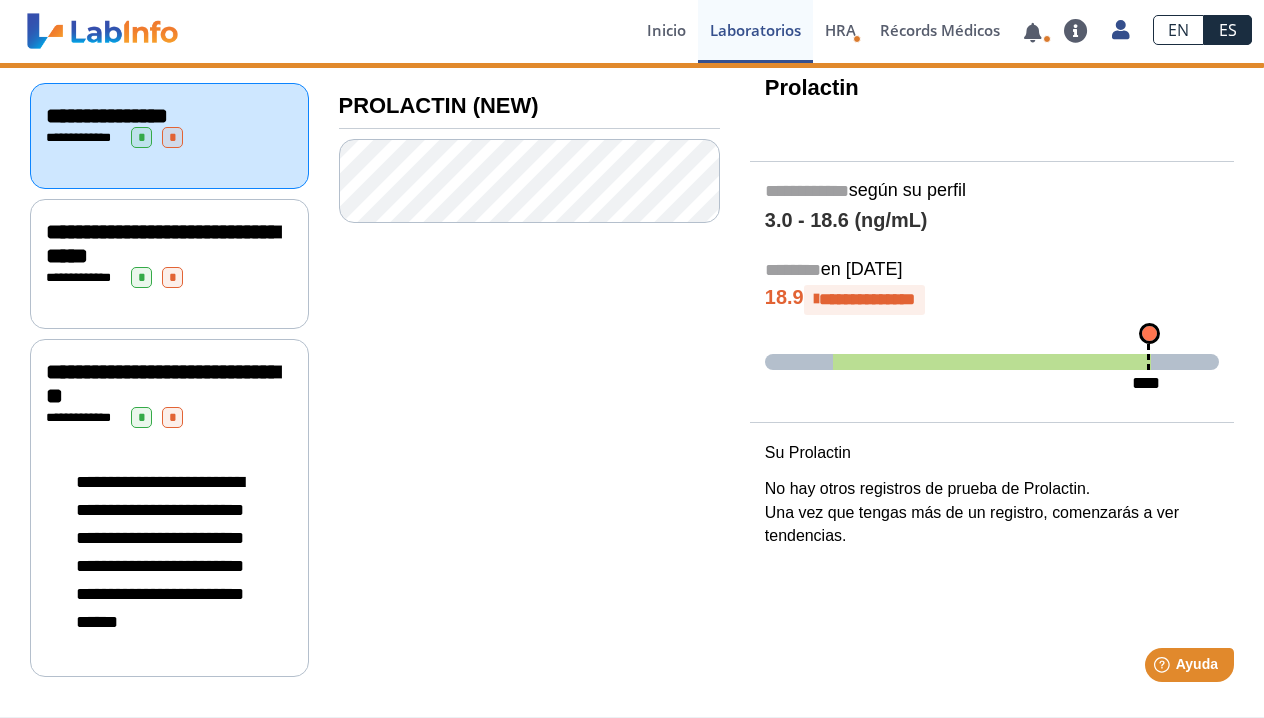 scroll, scrollTop: 236, scrollLeft: 0, axis: vertical 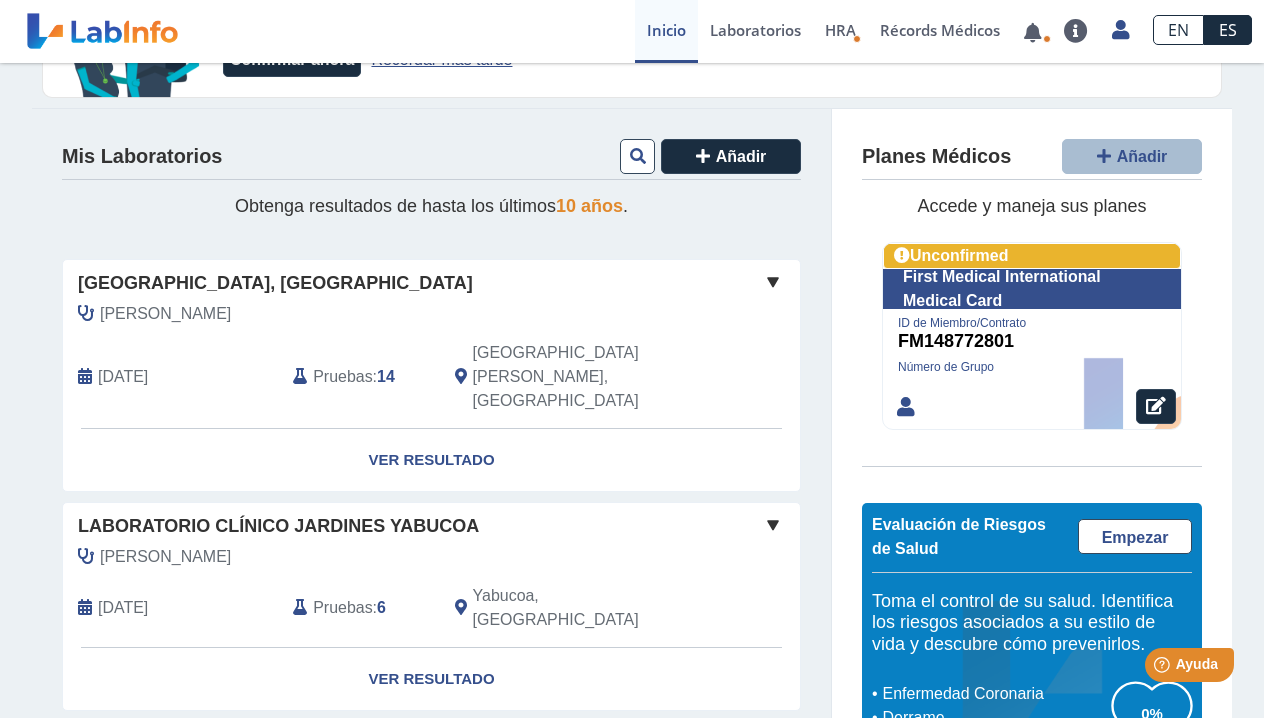 click on "Mis Laboratorios Añadir Obtenga resultados de hasta los últimos  10 años . Hospital Metropolitano, Rio Piedras  Flecha Melendez, Carmen   Jun 28, 2025 Pruebas :  14  San Juan, PR   Yo   Yo  Ver Resultado Laboratorio Clínico Jardines Yabucoa  Flecha, Carmen   Nov 30, 2024 Pruebas :  6  Yabucoa, PR   Yo   Yo  Ver Resultado Laboratorio Clínico Jardines Yabucoa  Flecha, Carmen   Oct 24, 2024 Pruebas :  5  Yabucoa, PR   Yo   Yo  Ver Resultado Laboratorio Clínico Bacteriologico Gladyan  Flecha, Carmen   Aug 31, 2024 Pruebas :  6  Yabucoa, PR   Yo   Yo  Ver Resultado Hospital Metropolitano, Rio Piedras  Flecha Melendez, Carmen   Mar 2, 2024 Pruebas :  11  San Juan, PR   Yo   Yo  Ver Resultado Hospital Metropolitano, Rio Piedras  Flecha Melendez, Carmen   Oct 20, 2023 Pruebas :  3  San Juan, PR   Yo   Yo  Ver Resultado Hospital Metropolitano, Rio Piedras  Fonseca, Carlos   Jul 13, 2023 Pruebas :  13  San Juan, PR   Yo   Yo  Ver Resultado Laboratorio Clínico Jardines Yabucoa  Flecha, Carmen   May 6, 2023 :  6 1" 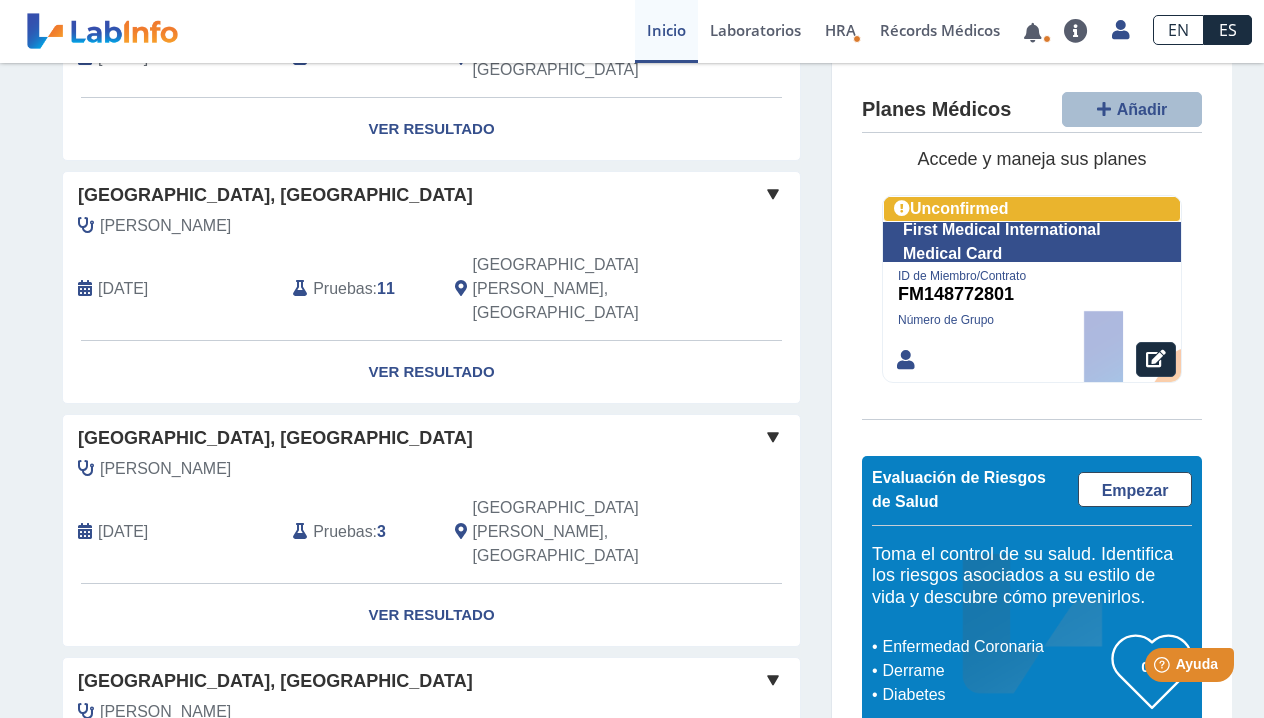 scroll, scrollTop: 1158, scrollLeft: 0, axis: vertical 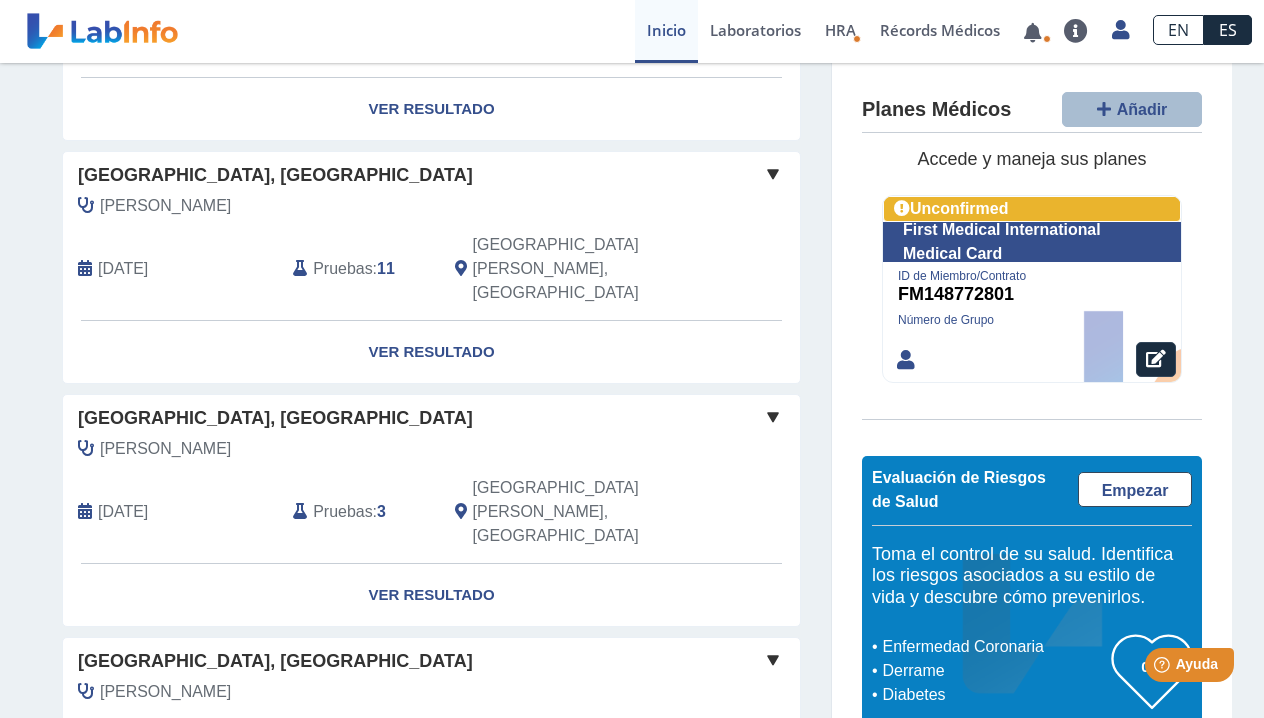 click on "Ver Resultado" 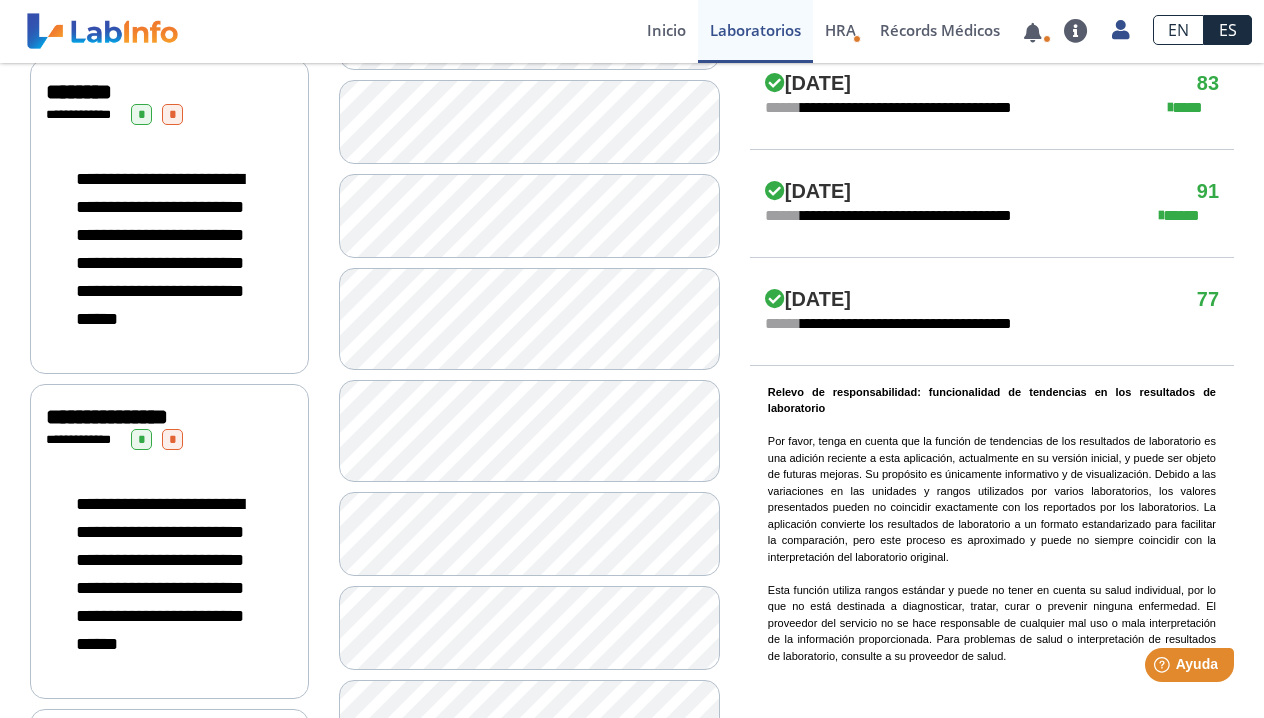click on "**********" 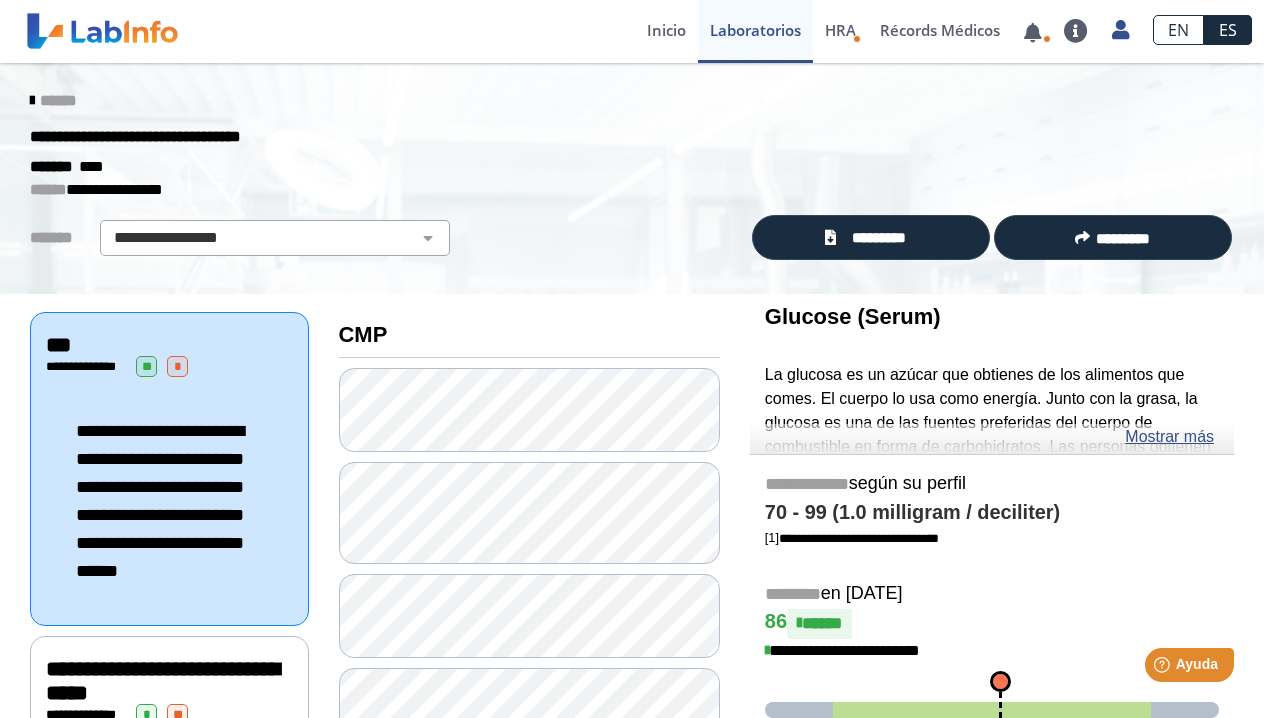 scroll, scrollTop: 0, scrollLeft: 0, axis: both 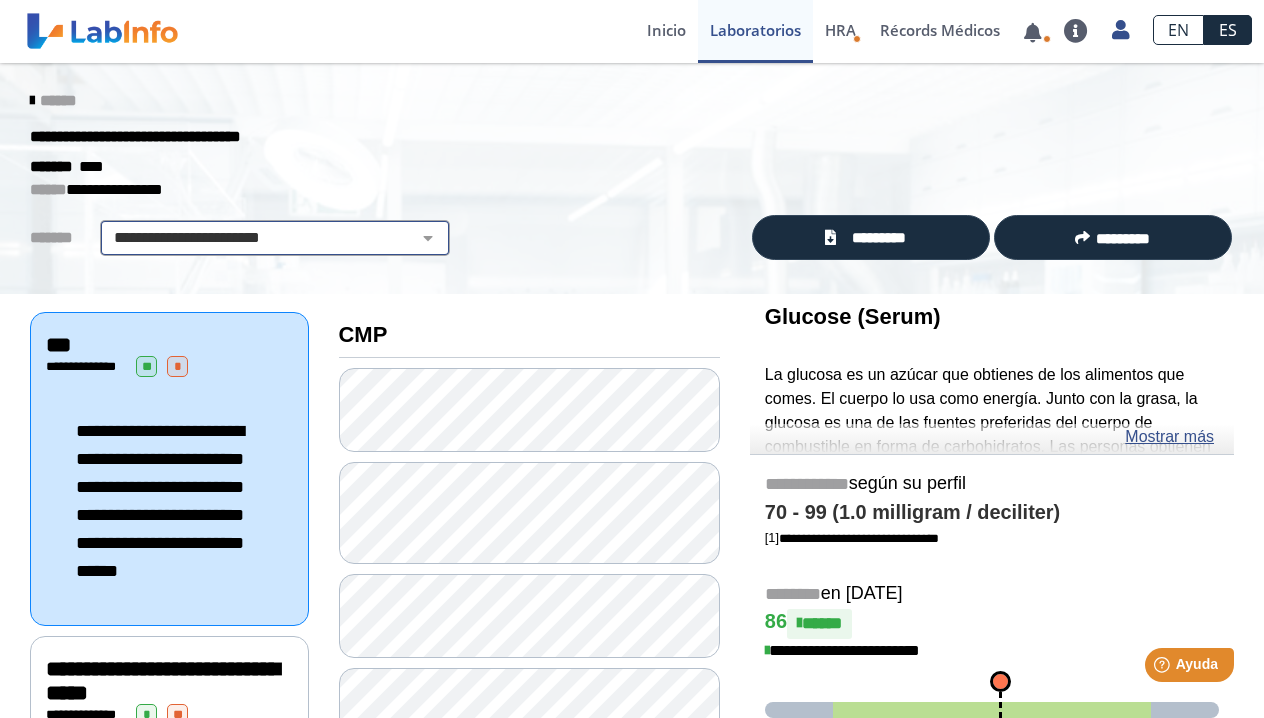 select on "**********" 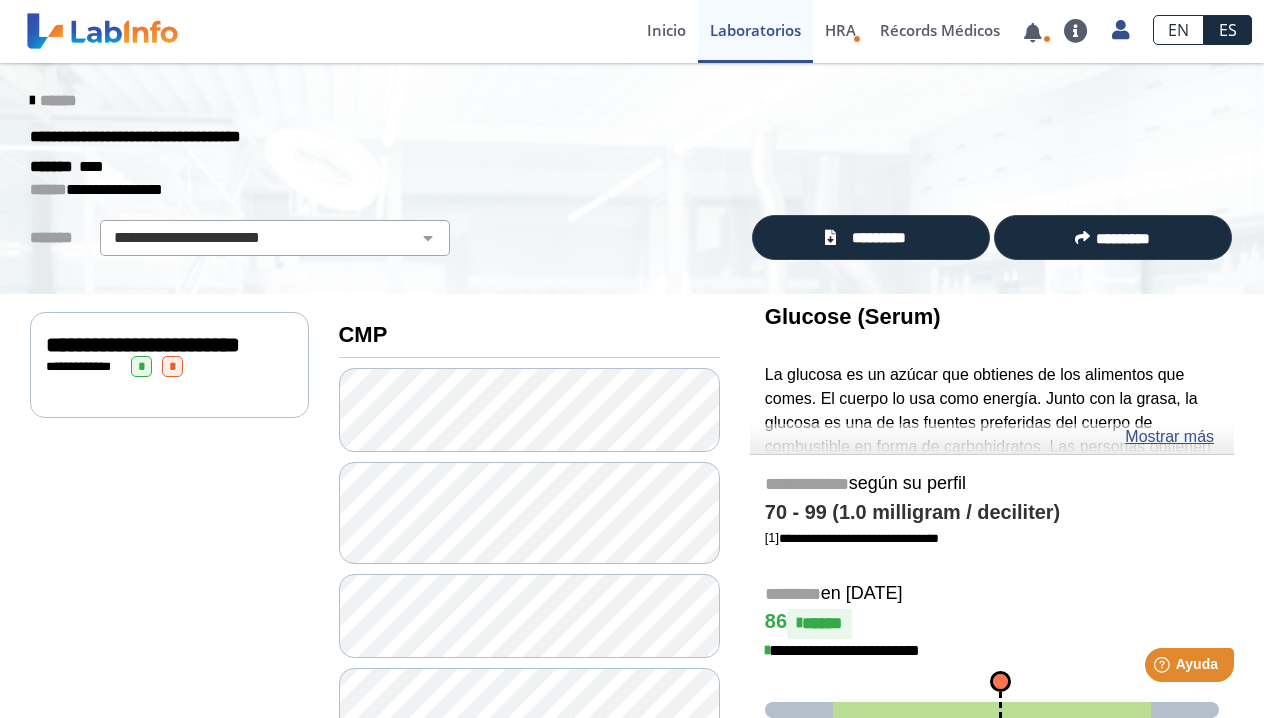 click on "**********" 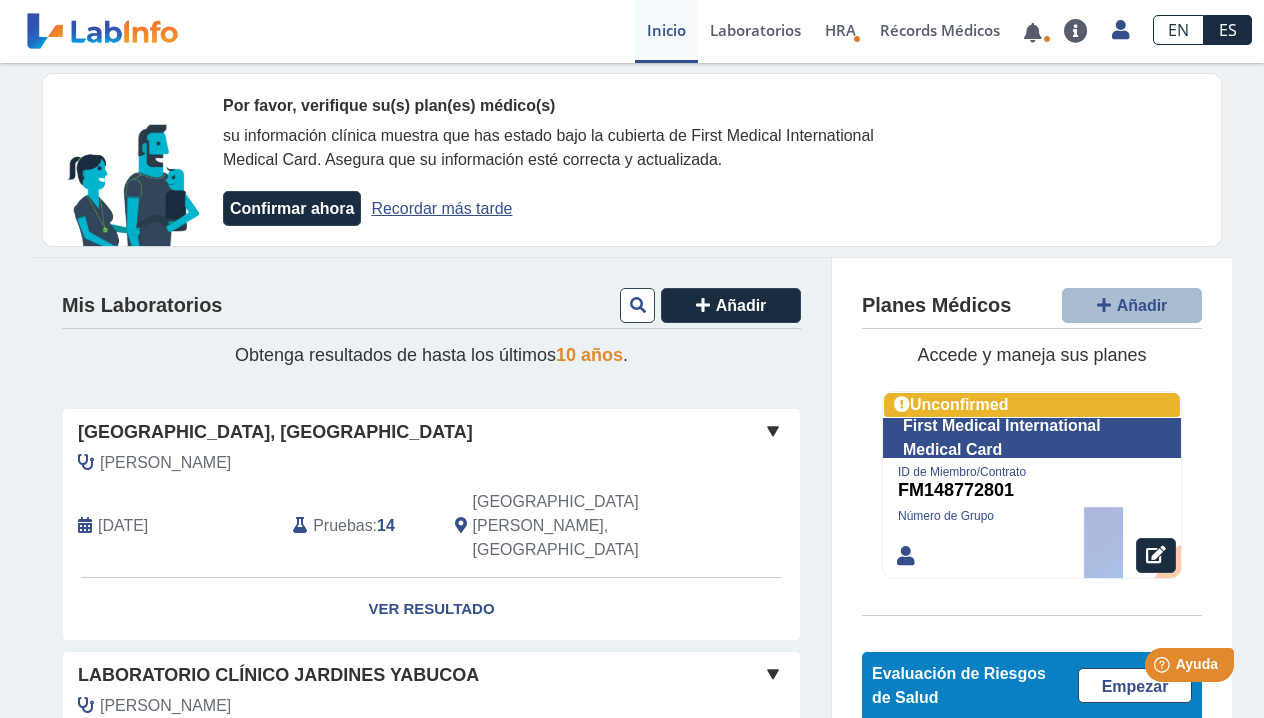 click on "Mis Laboratorios Añadir Obtenga resultados de hasta los últimos  10 años . Hospital Metropolitano, Rio Piedras  Flecha Melendez, Carmen   Jun 28, 2025 Pruebas :  14  San Juan, PR   Yo   Yo  Ver Resultado Laboratorio Clínico Jardines Yabucoa  Flecha, Carmen   Nov 30, 2024 Pruebas :  6  Yabucoa, PR   Yo   Yo  Ver Resultado Laboratorio Clínico Jardines Yabucoa  Flecha, Carmen   Oct 24, 2024 Pruebas :  5  Yabucoa, PR   Yo   Yo  Ver Resultado Laboratorio Clínico Bacteriologico Gladyan  Flecha, Carmen   Aug 31, 2024 Pruebas :  6  Yabucoa, PR   Yo   Yo  Ver Resultado Hospital Metropolitano, Rio Piedras  Flecha Melendez, Carmen   Mar 2, 2024 Pruebas :  11  San Juan, PR   Yo   Yo  Ver Resultado Hospital Metropolitano, Rio Piedras  Flecha Melendez, Carmen   Oct 20, 2023 Pruebas :  3  San Juan, PR   Yo   Yo  Ver Resultado Hospital Metropolitano, Rio Piedras  Fonseca, Carlos   Jul 13, 2023 Pruebas :  13  San Juan, PR   Yo   Yo  Ver Resultado Laboratorio Clínico Jardines Yabucoa  Flecha, Carmen   May 6, 2023 :  6 1" 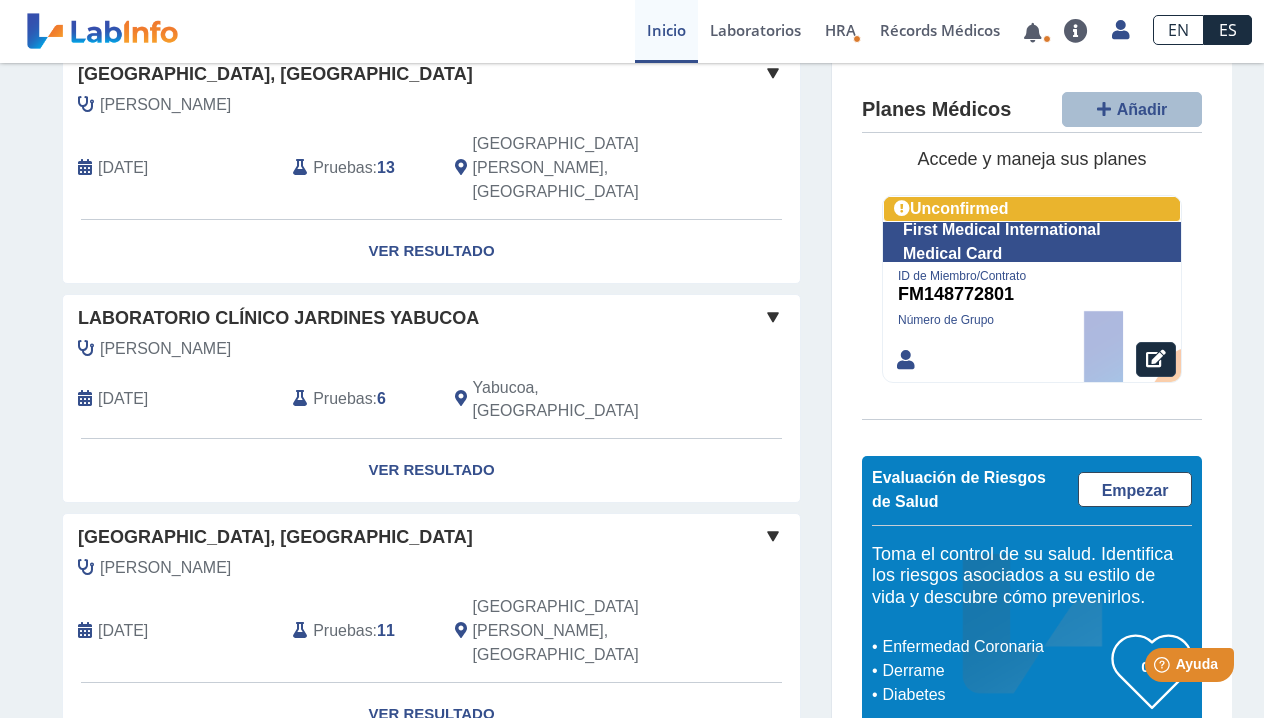 scroll, scrollTop: 1738, scrollLeft: 0, axis: vertical 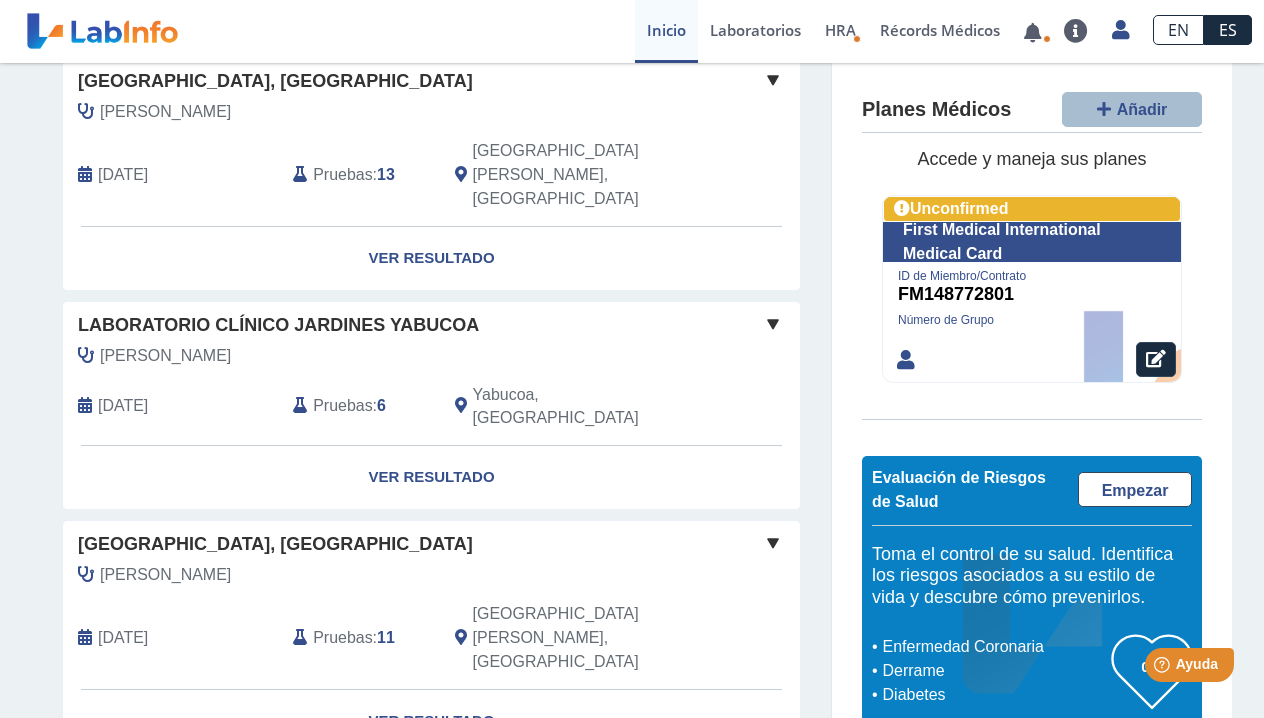 click on "Ver Resultado" 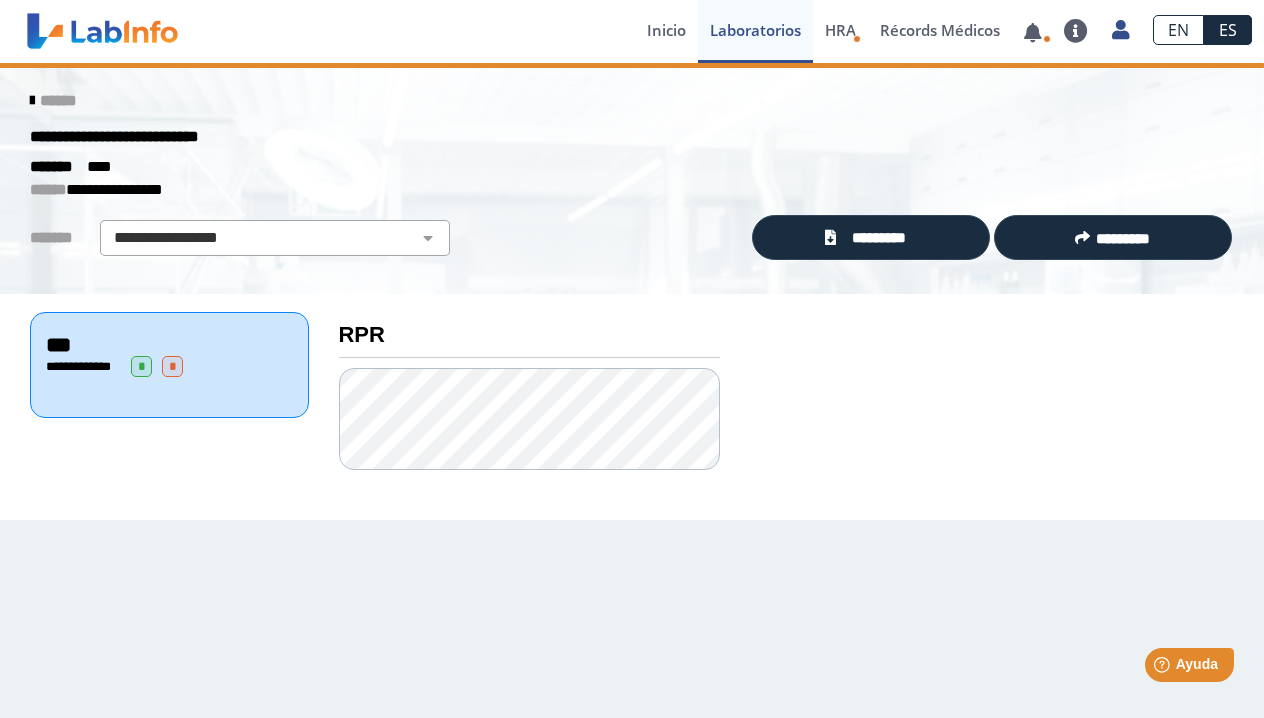 scroll, scrollTop: 0, scrollLeft: 0, axis: both 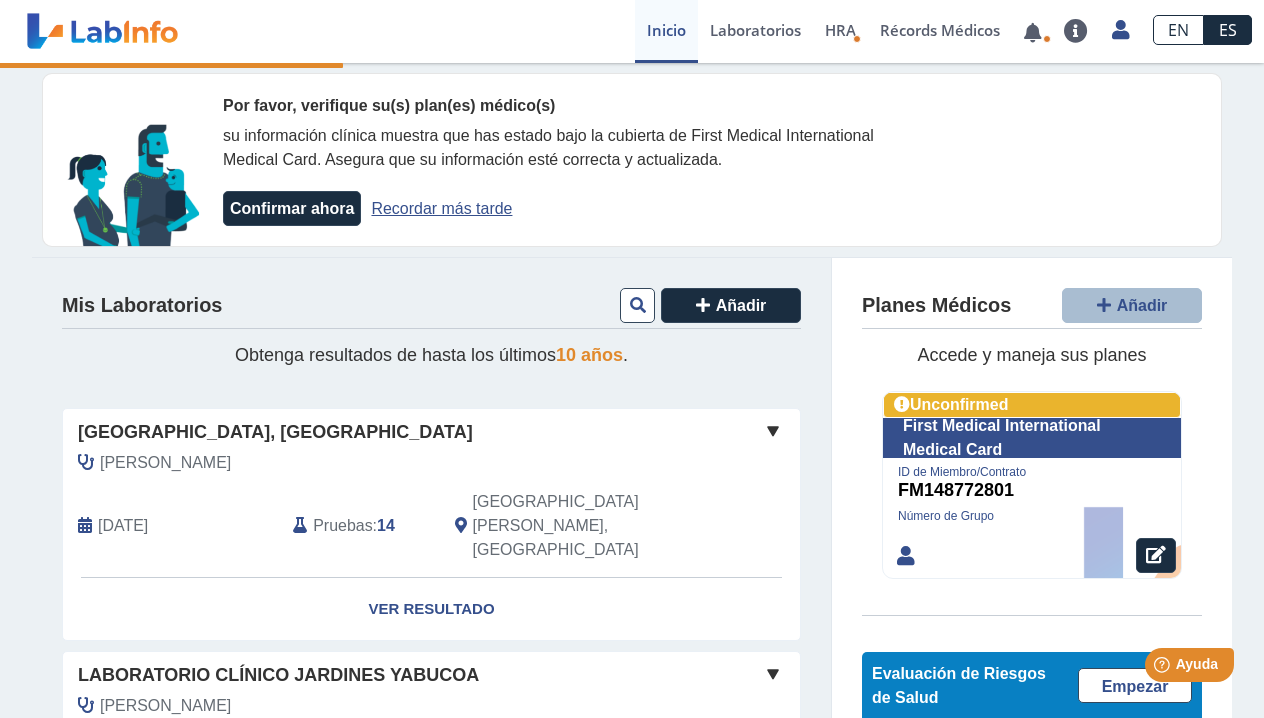click on "Mis Laboratorios Añadir Obtenga resultados de hasta los últimos  10 años . Hospital Metropolitano, Rio Piedras  Flecha Melendez, Carmen   Jun 28, 2025 Pruebas :  14  San Juan, PR   Yo   Yo  Ver Resultado Laboratorio Clínico Jardines Yabucoa  Flecha, Carmen   Nov 30, 2024 Pruebas :  6  Yabucoa, PR   Yo   Yo  Ver Resultado Laboratorio Clínico Jardines Yabucoa  Flecha, Carmen   Oct 24, 2024 Pruebas :  5  Yabucoa, PR   Yo   Yo  Ver Resultado Laboratorio Clínico Bacteriologico Gladyan  Flecha, Carmen   Aug 31, 2024 Pruebas :  6  Yabucoa, PR   Yo   Yo  Ver Resultado Hospital Metropolitano, Rio Piedras  Flecha Melendez, Carmen   Mar 2, 2024 Pruebas :  11  San Juan, PR   Yo   Yo  Ver Resultado Hospital Metropolitano, Rio Piedras  Flecha Melendez, Carmen   Oct 20, 2023 Pruebas :  3  San Juan, PR   Yo   Yo  Ver Resultado Hospital Metropolitano, Rio Piedras  Fonseca, Carlos   Jul 13, 2023 Pruebas :  13  San Juan, PR   Yo   Yo  Ver Resultado Laboratorio Clínico Jardines Yabucoa  Flecha, Carmen   May 6, 2023 :  6 1" 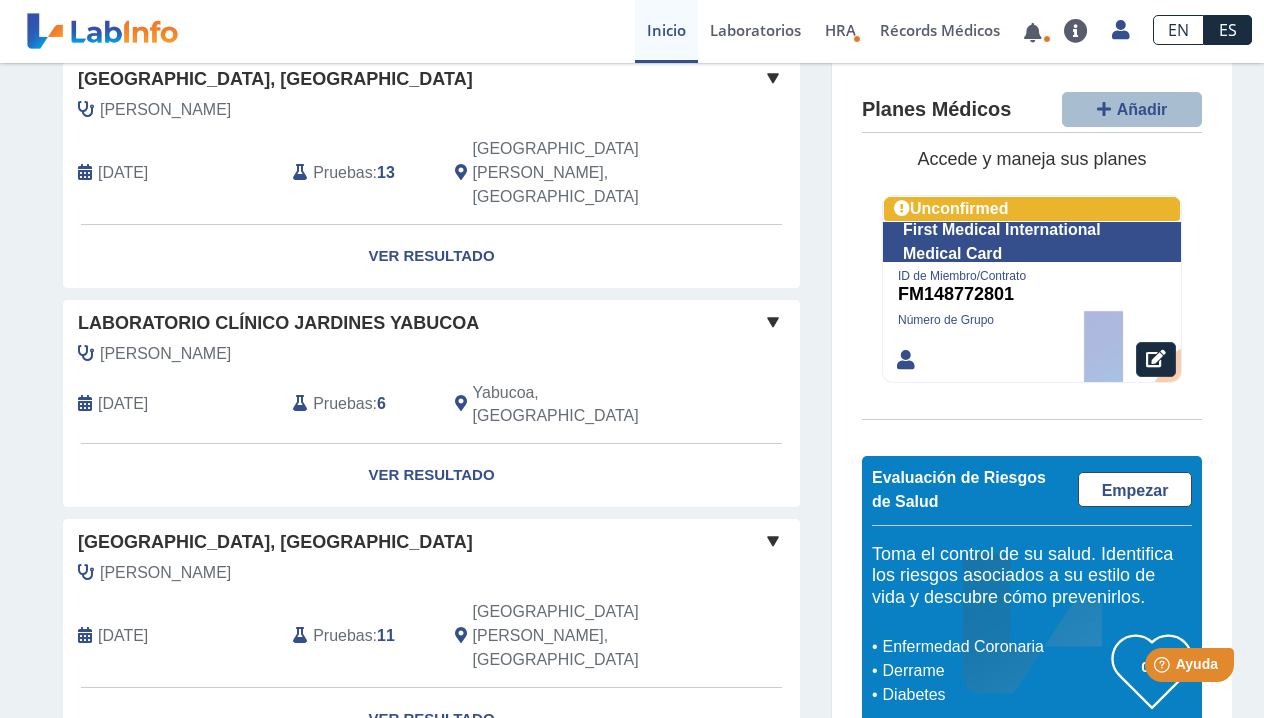 scroll, scrollTop: 1738, scrollLeft: 0, axis: vertical 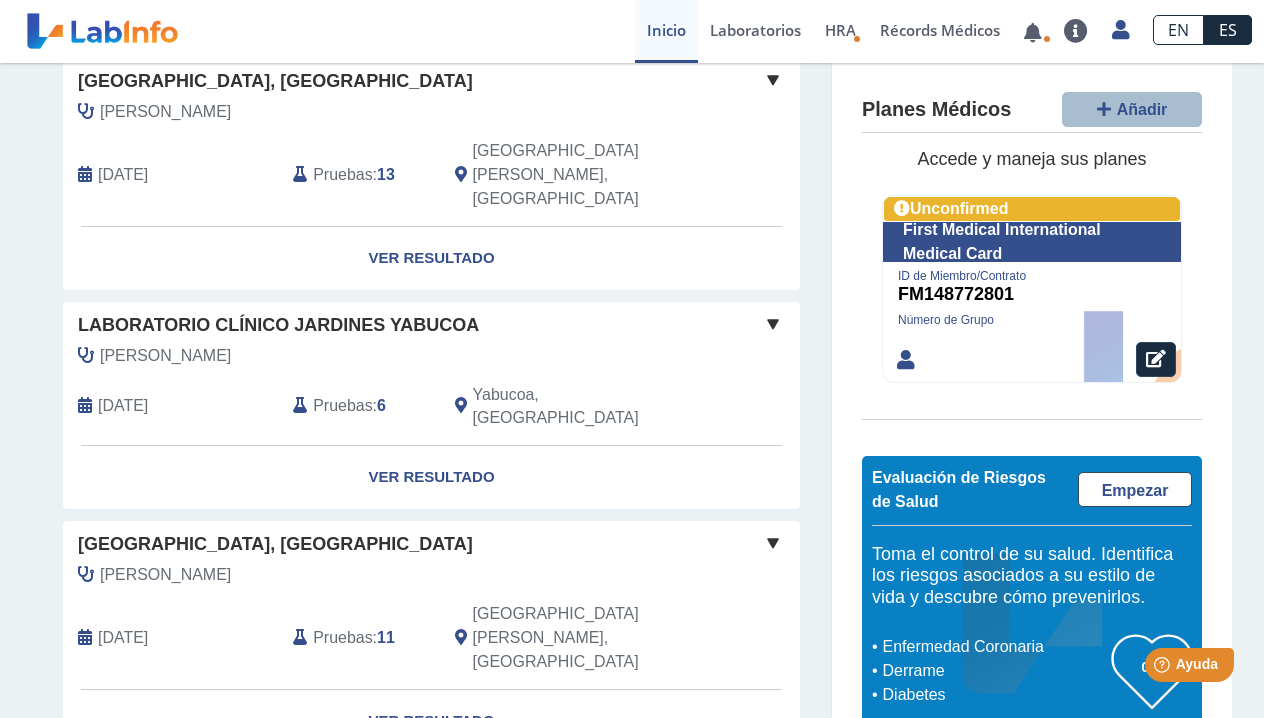 click on "Ver Resultado" 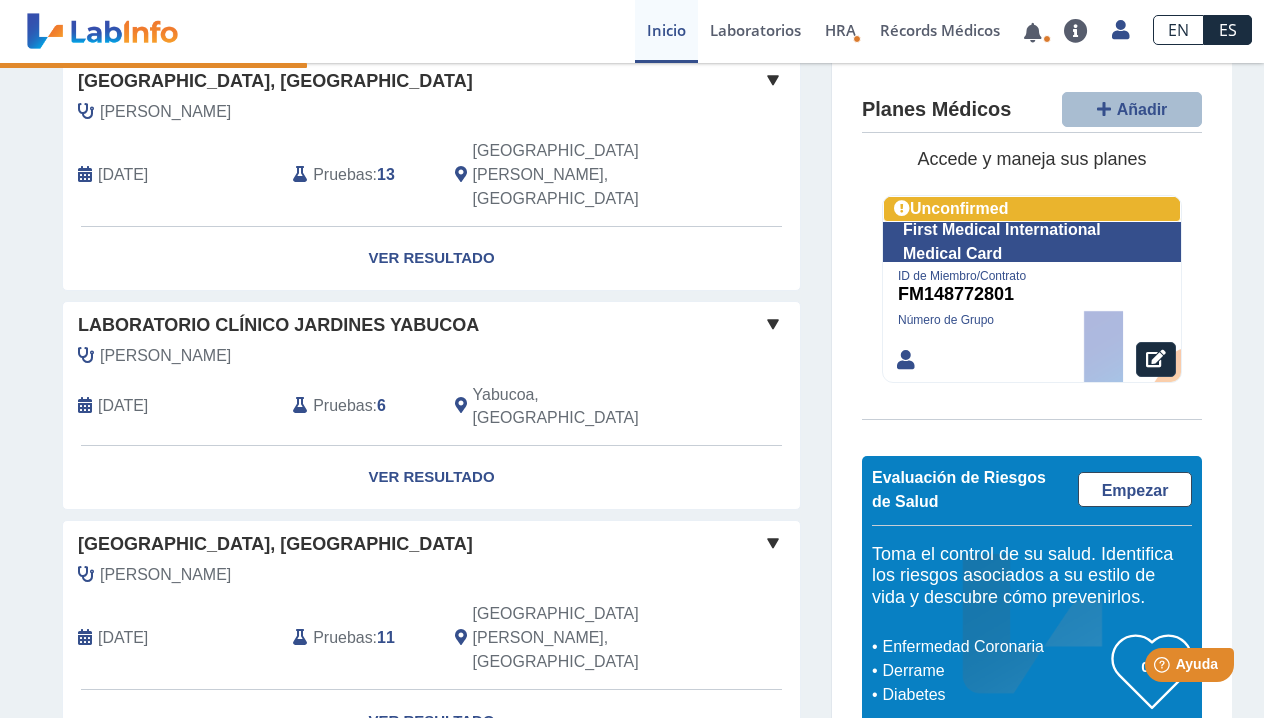 click on "Por favor, verifique su(s) plan(es) médico(s) su información clínica muestra que has estado bajo la cubierta de First Medical International Medical Card. Asegura que su información esté correcta y actualizada. Confirmar ahora Recordar más tarde Mis Laboratorios Añadir Obtenga resultados de hasta los últimos  10 años . Hospital Metropolitano, Rio Piedras  Flecha Melendez, Carmen   Jun 28, 2025 Pruebas :  14  San Juan, PR   Yo   Yo  Ver Resultado Laboratorio Clínico Jardines Yabucoa  Flecha, Carmen   Nov 30, 2024 Pruebas :  6  Yabucoa, PR   Yo   Yo  Ver Resultado Laboratorio Clínico Jardines Yabucoa  Flecha, Carmen   Oct 24, 2024 Pruebas :  5  Yabucoa, PR   Yo   Yo  Ver Resultado Laboratorio Clínico Bacteriologico Gladyan  Flecha, Carmen   Aug 31, 2024 Pruebas :  6  Yabucoa, PR   Yo   Yo  Ver Resultado Hospital Metropolitano, Rio Piedras  Flecha Melendez, Carmen   Mar 2, 2024 Pruebas :  11  San Juan, PR   Yo   Yo  Ver Resultado Hospital Metropolitano, Rio Piedras  Flecha Melendez, Carmen  Pruebas :" 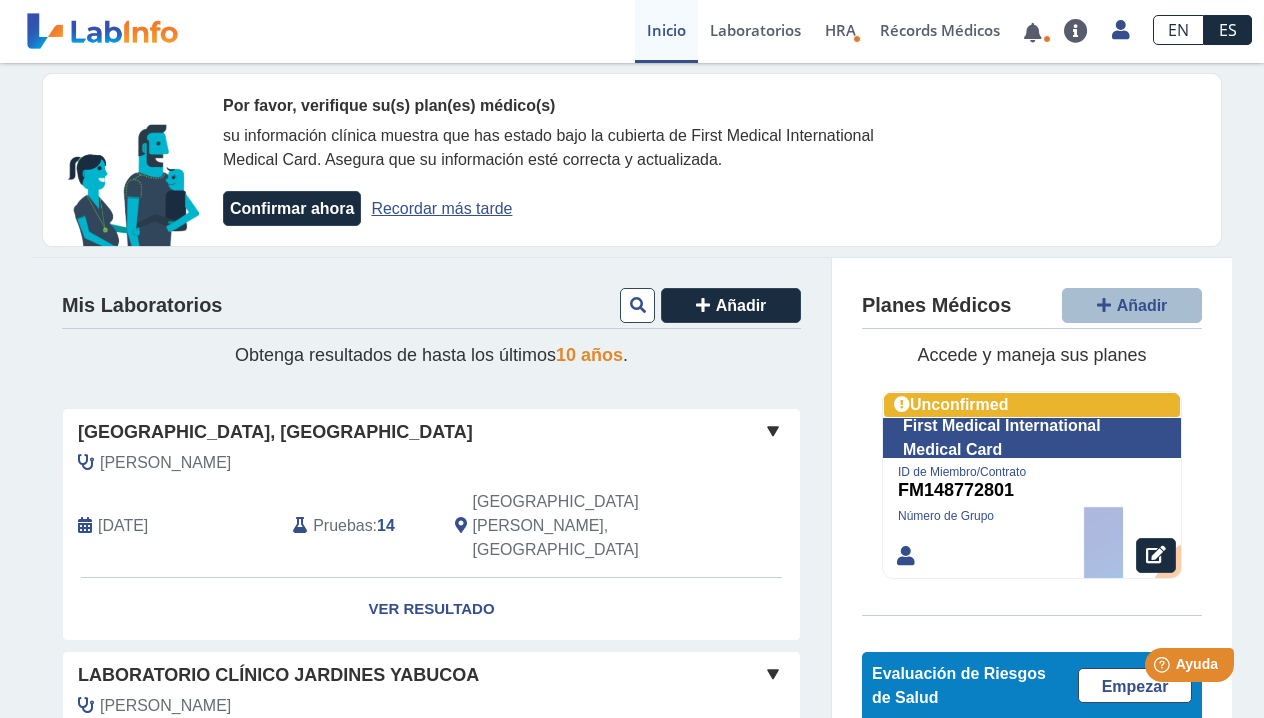 click on "Mis Laboratorios Añadir Obtenga resultados de hasta los últimos  10 años . Hospital Metropolitano, Rio Piedras  Flecha Melendez, Carmen   Jun 28, 2025 Pruebas :  14  San Juan, PR   Yo   Yo  Ver Resultado Laboratorio Clínico Jardines Yabucoa  Flecha, Carmen   Nov 30, 2024 Pruebas :  6  Yabucoa, PR   Yo   Yo  Ver Resultado Laboratorio Clínico Jardines Yabucoa  Flecha, Carmen   Oct 24, 2024 Pruebas :  5  Yabucoa, PR   Yo   Yo  Ver Resultado Laboratorio Clínico Bacteriologico Gladyan  Flecha, Carmen   Aug 31, 2024 Pruebas :  6  Yabucoa, PR   Yo   Yo  Ver Resultado Hospital Metropolitano, Rio Piedras  Flecha Melendez, Carmen   Mar 2, 2024 Pruebas :  11  San Juan, PR   Yo   Yo  Ver Resultado Hospital Metropolitano, Rio Piedras  Flecha Melendez, Carmen   Oct 20, 2023 Pruebas :  3  San Juan, PR   Yo   Yo  Ver Resultado Hospital Metropolitano, Rio Piedras  Fonseca, Carlos   Jul 13, 2023 Pruebas :  13  San Juan, PR   Yo   Yo  Ver Resultado Laboratorio Clínico Jardines Yabucoa  Flecha, Carmen   May 6, 2023 :  6 1" 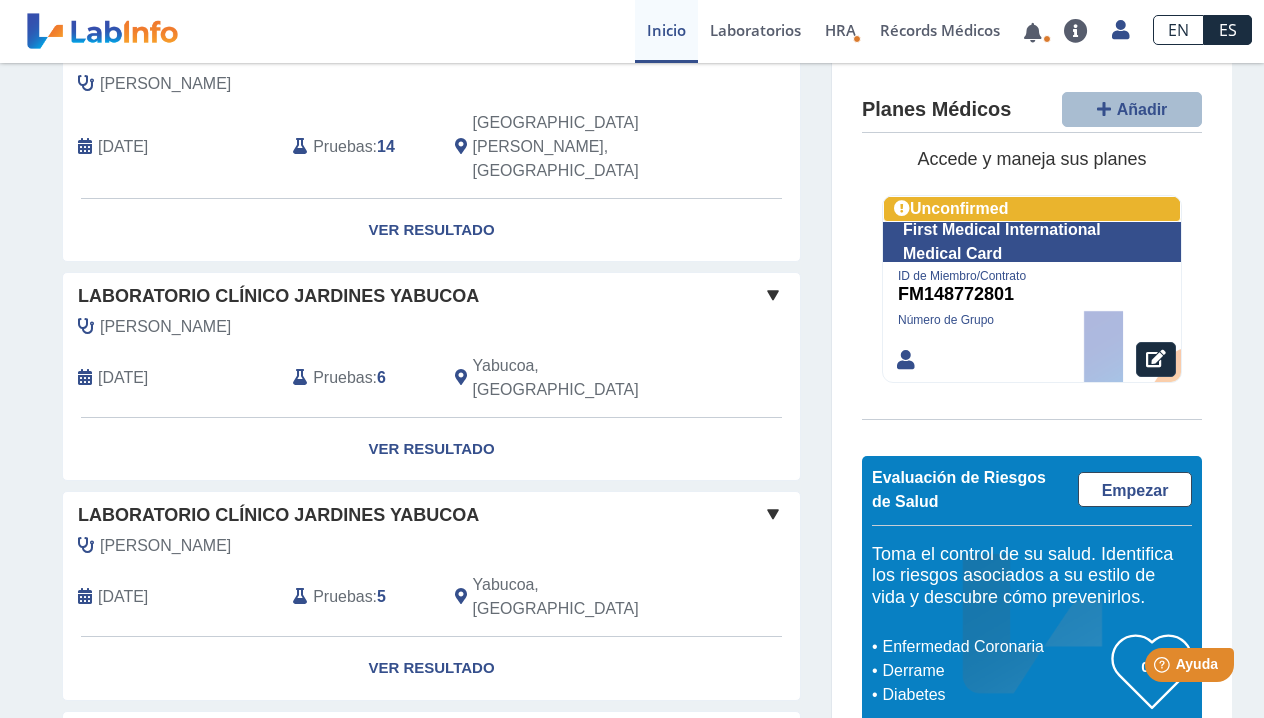 scroll, scrollTop: 382, scrollLeft: 0, axis: vertical 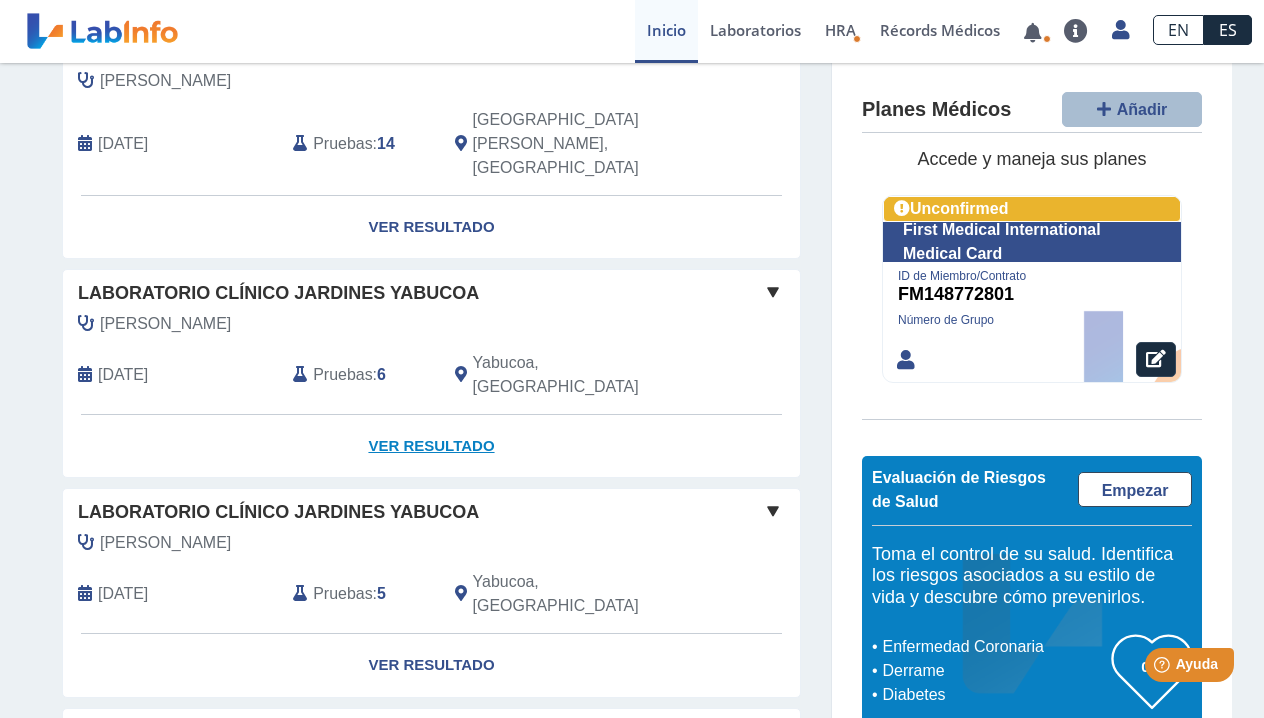 click on "Ver Resultado" 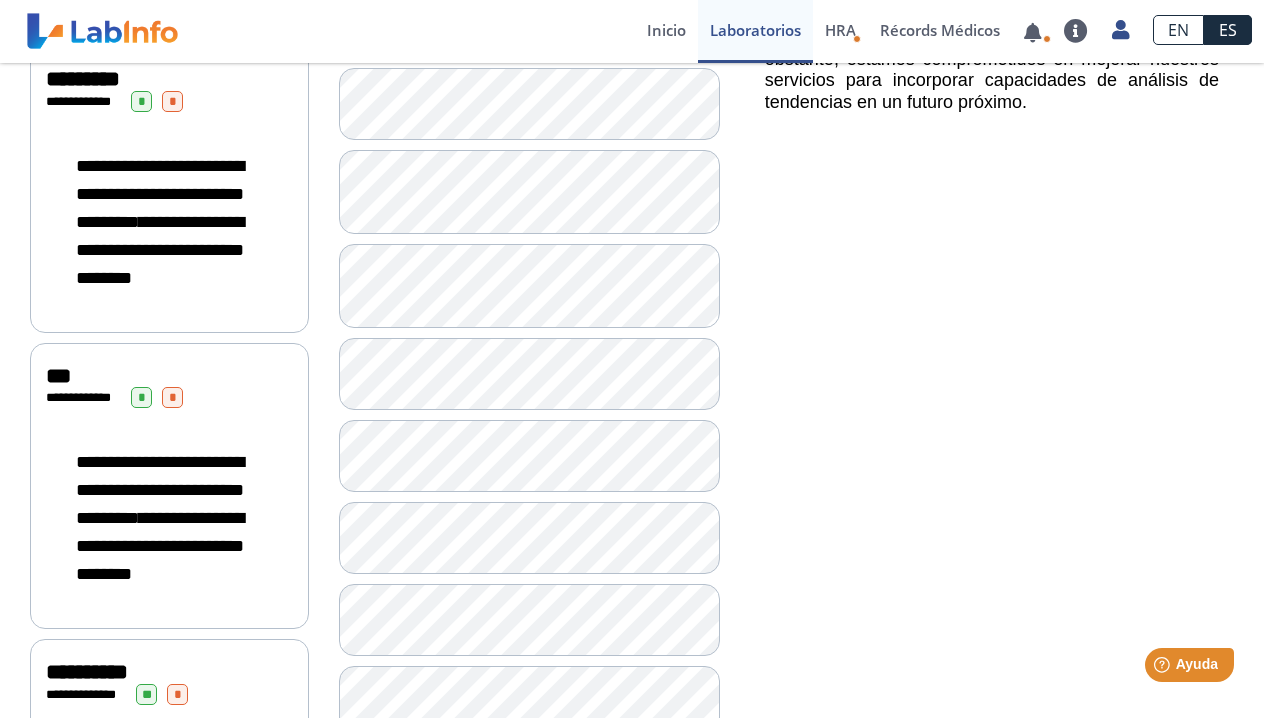 click on "**********" 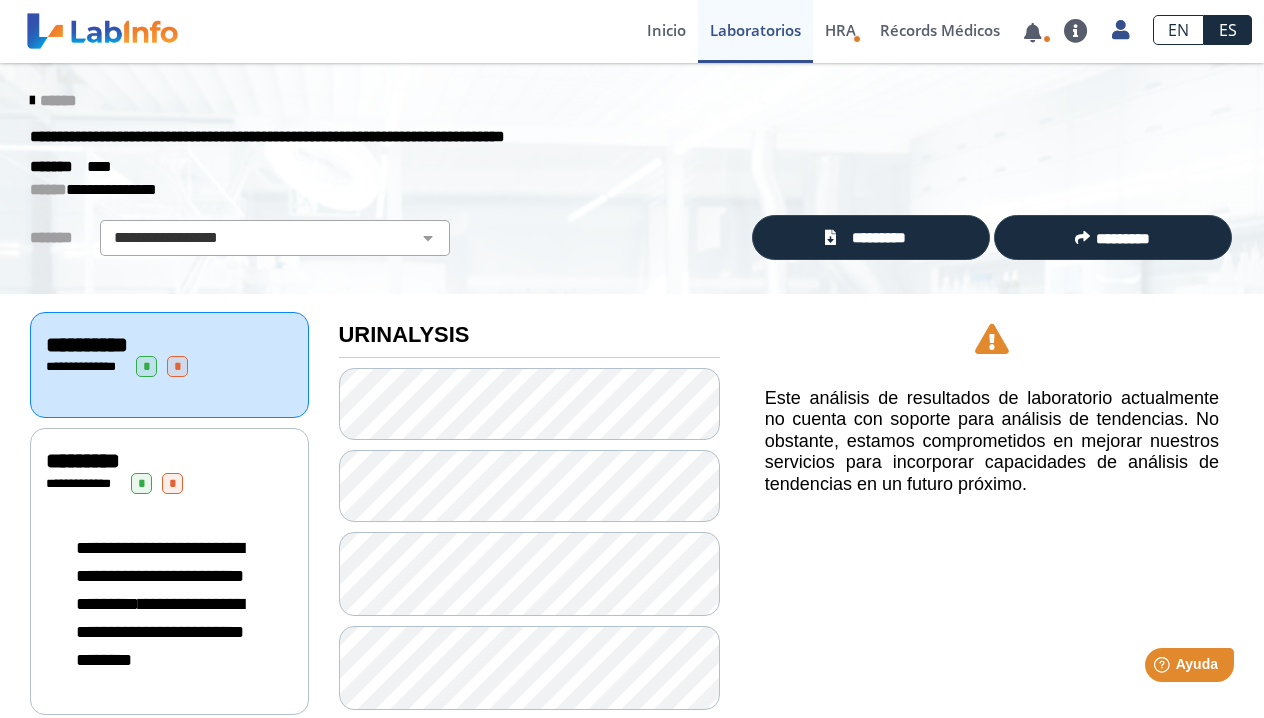 scroll, scrollTop: 0, scrollLeft: 0, axis: both 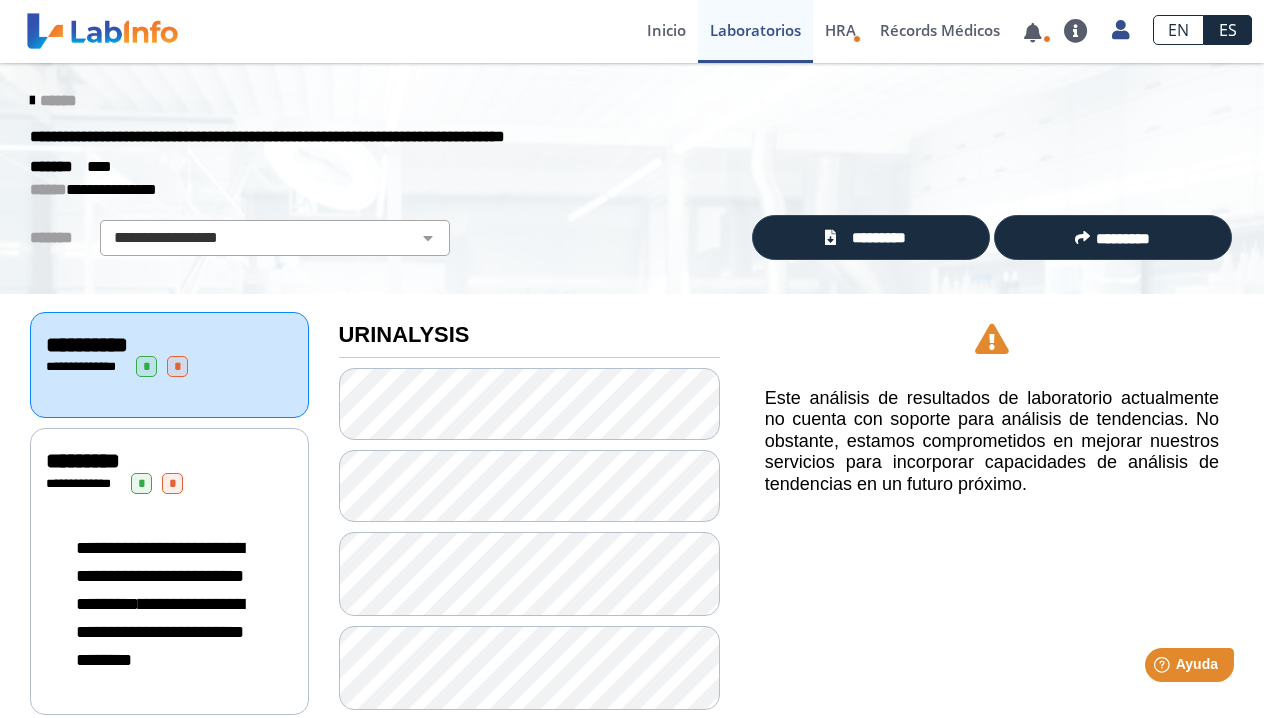 click 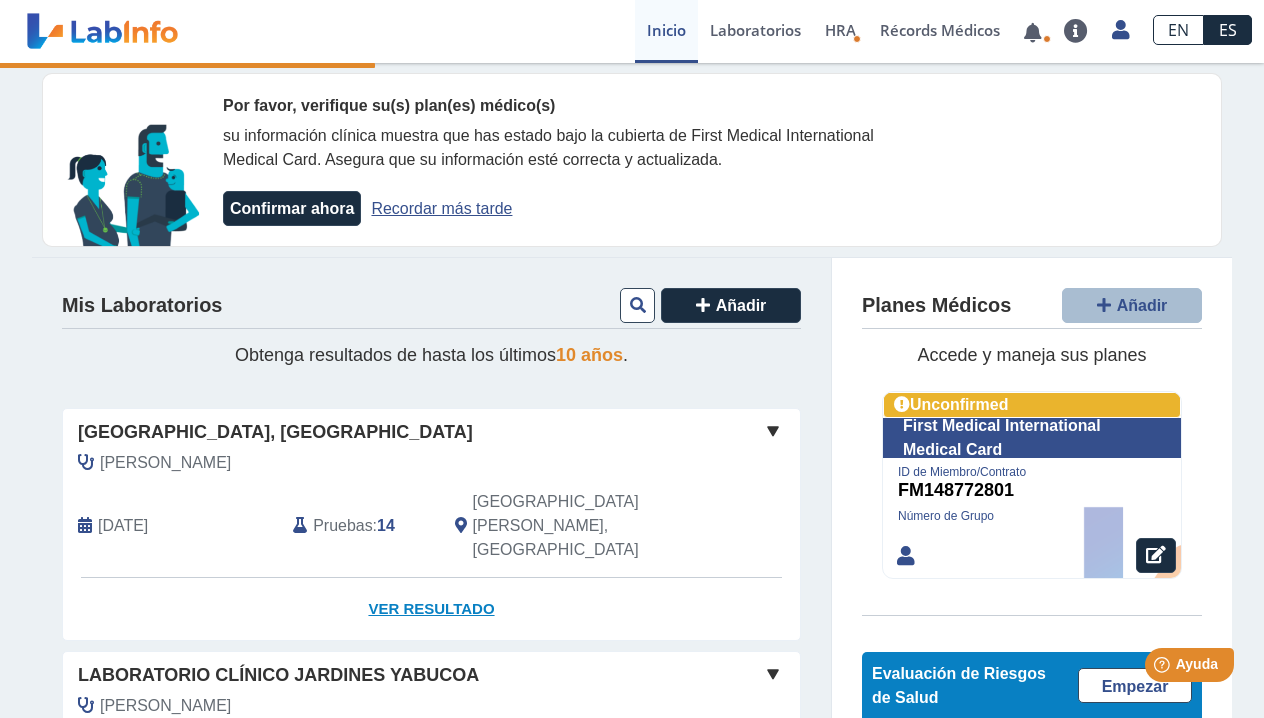 click on "Ver Resultado" 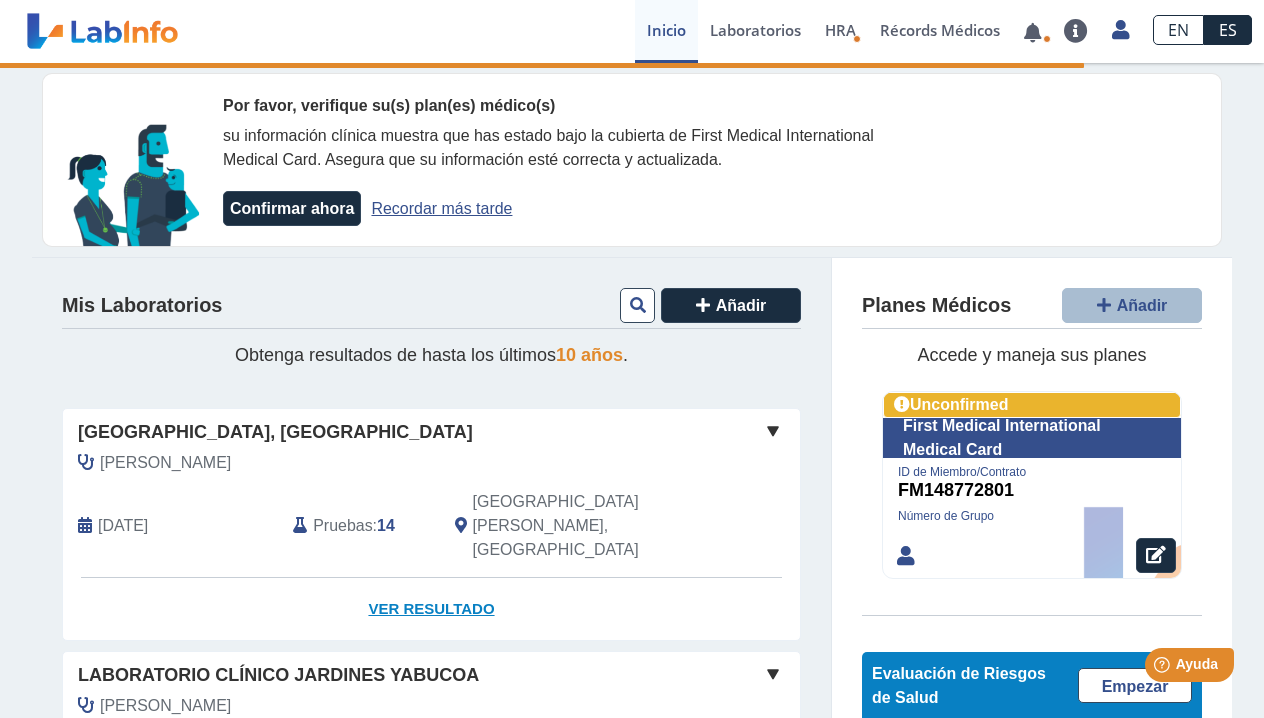 click on "Ver Resultado" 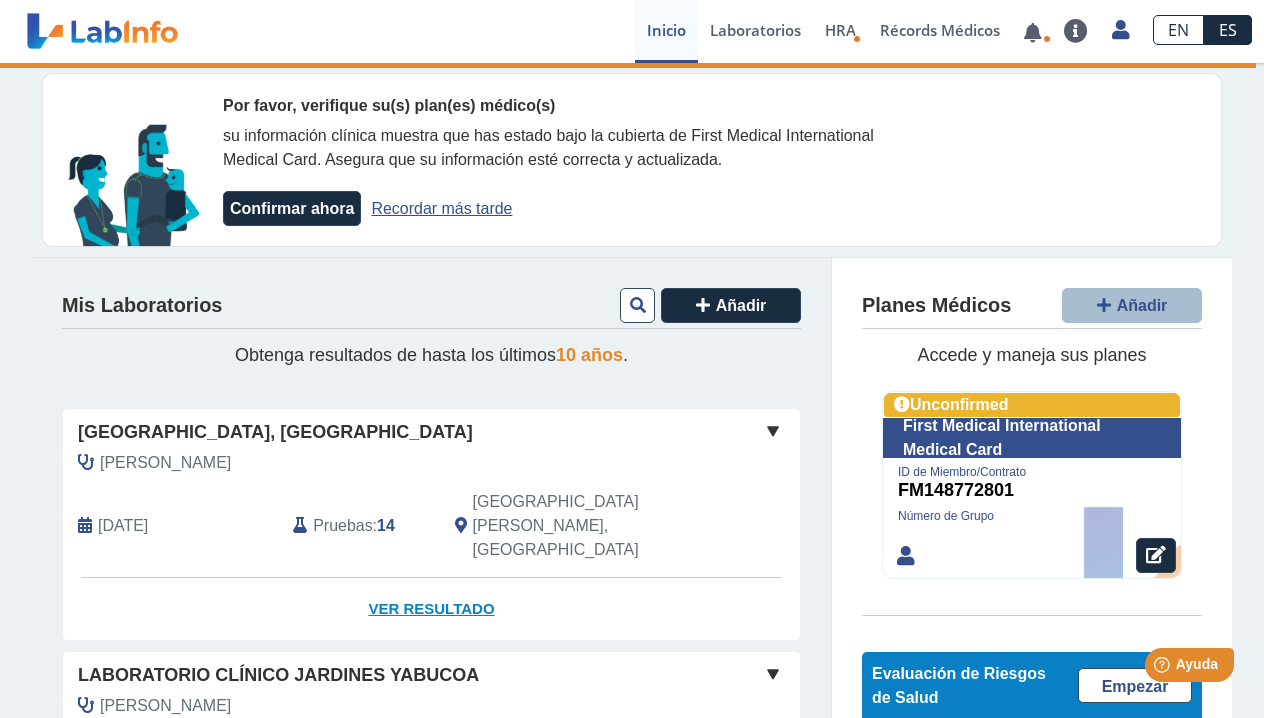 click on "Ver Resultado" 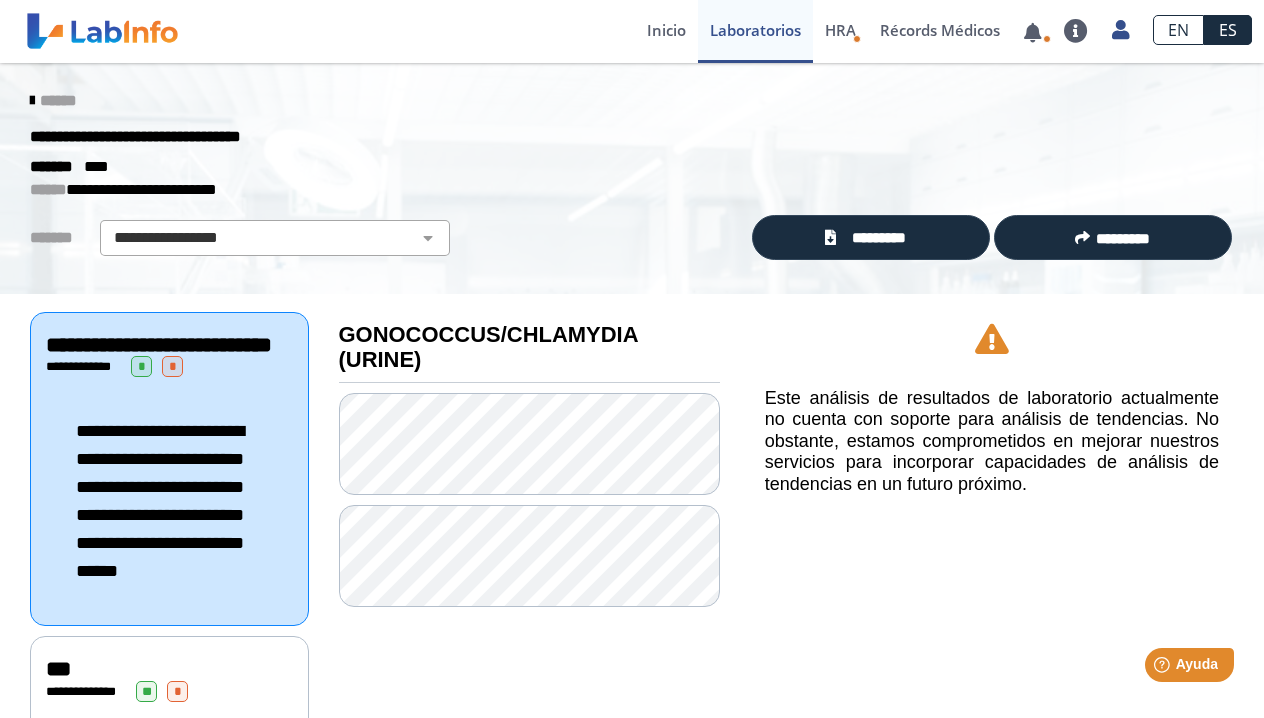 click on "**********" 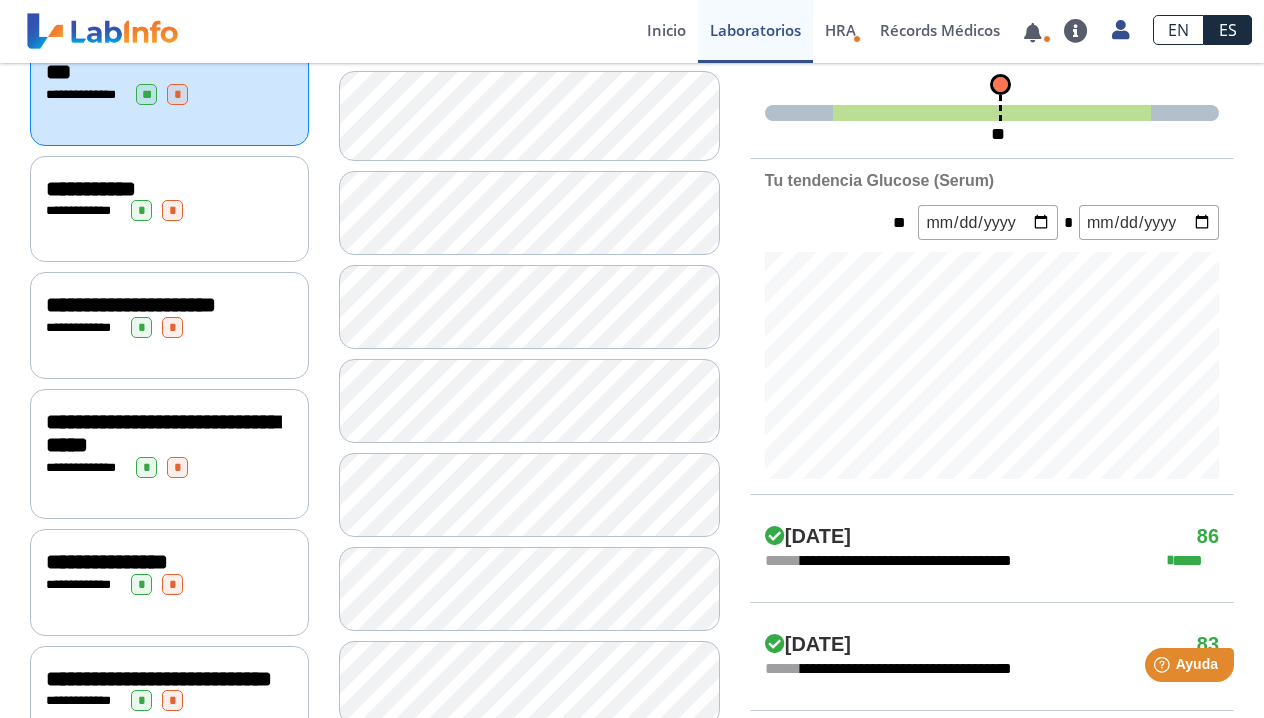scroll, scrollTop: 598, scrollLeft: 0, axis: vertical 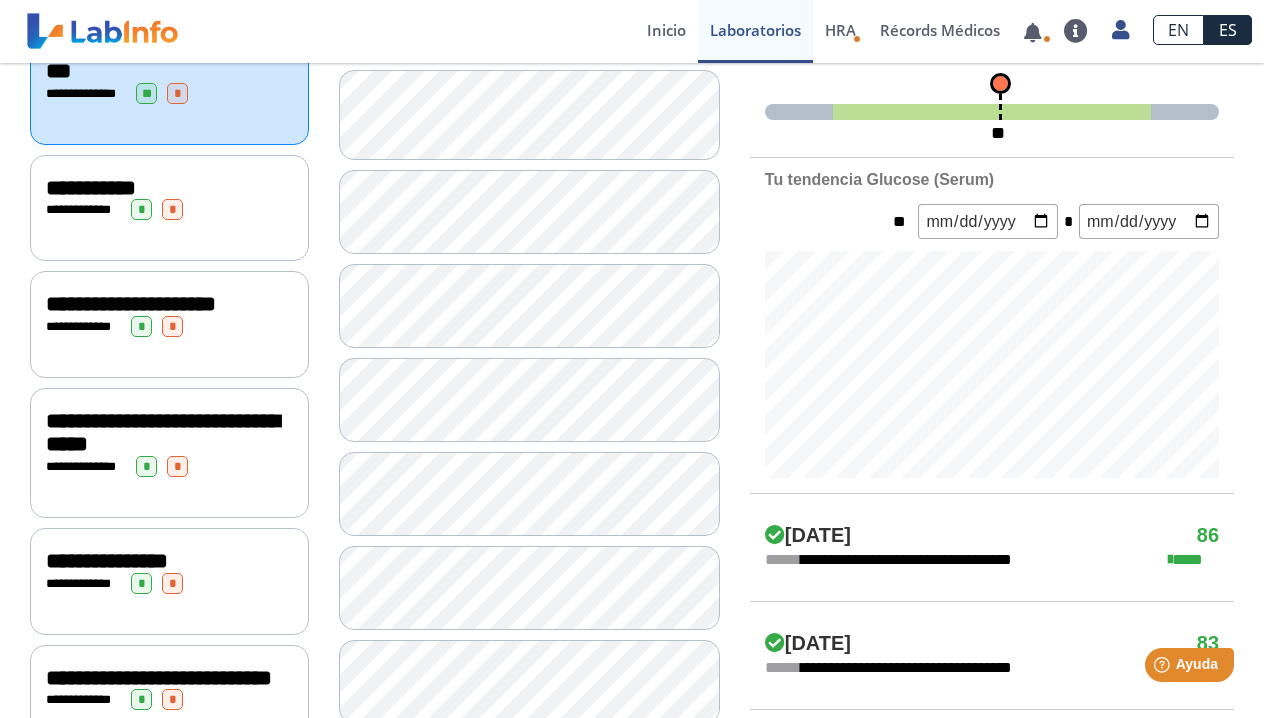 click on "**********" 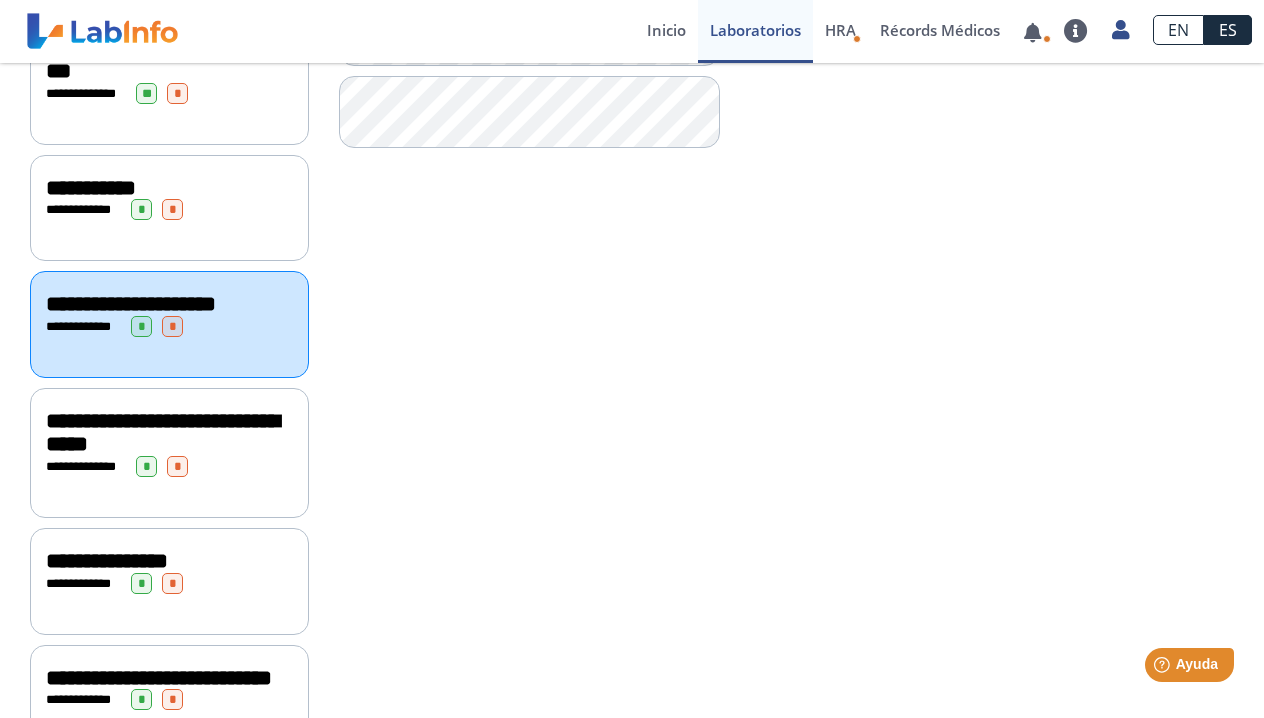 click on "**********" 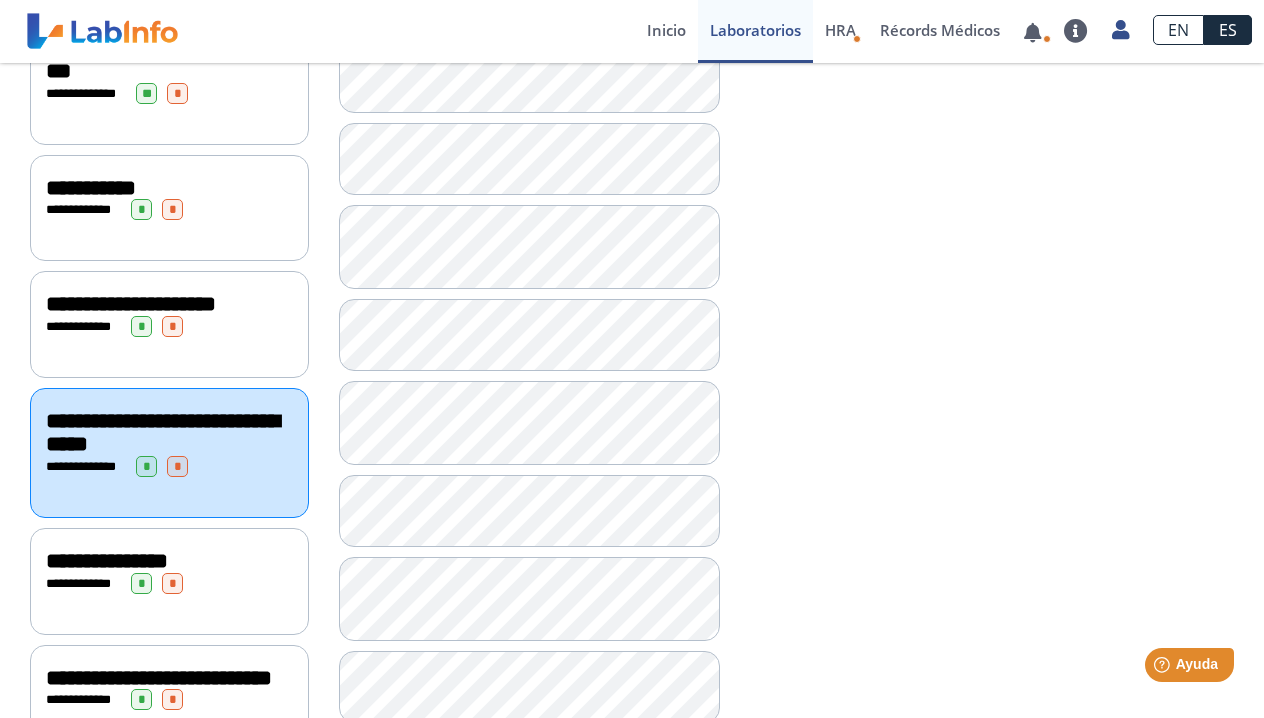 click on "**********" 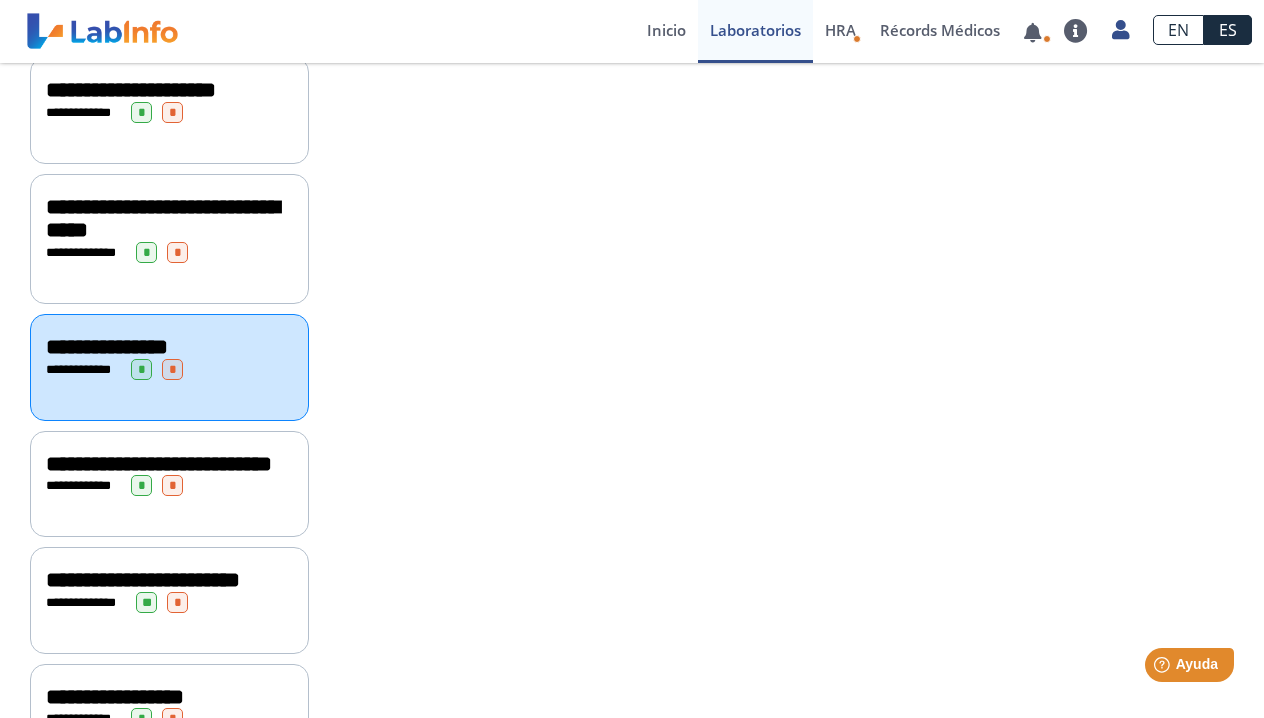 scroll, scrollTop: 813, scrollLeft: 0, axis: vertical 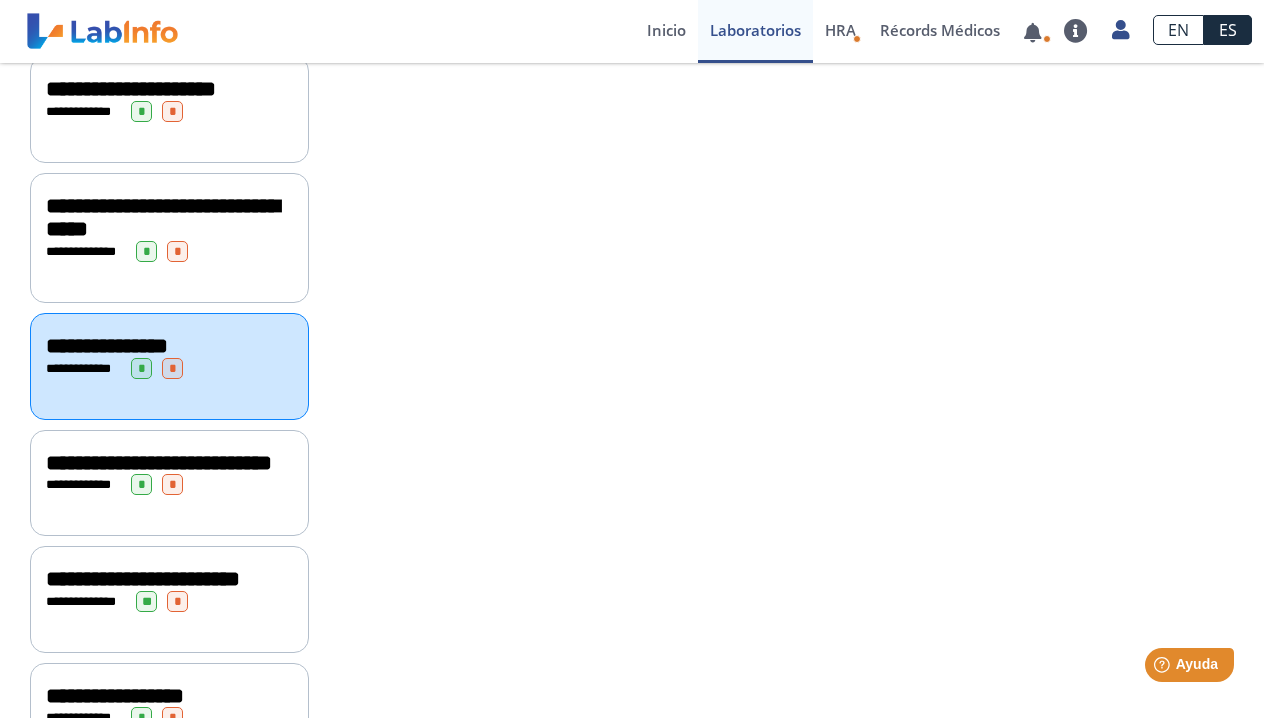 click on "**********" 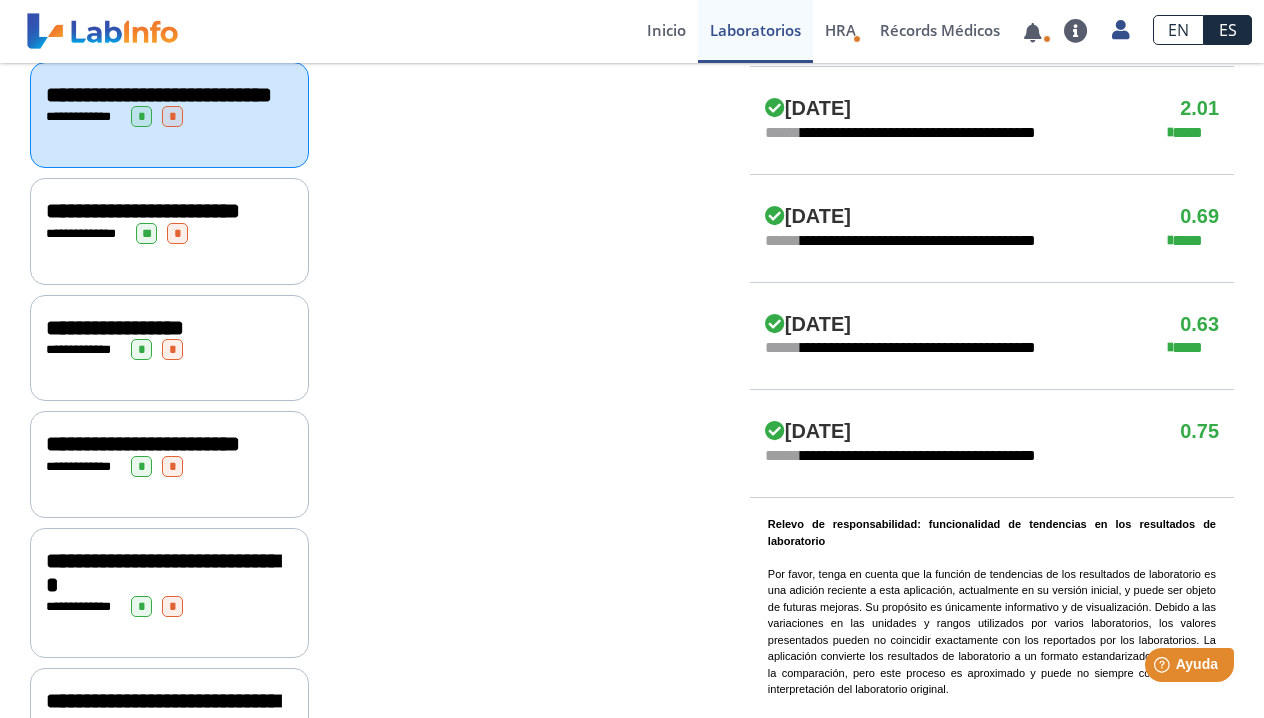 scroll, scrollTop: 1188, scrollLeft: 0, axis: vertical 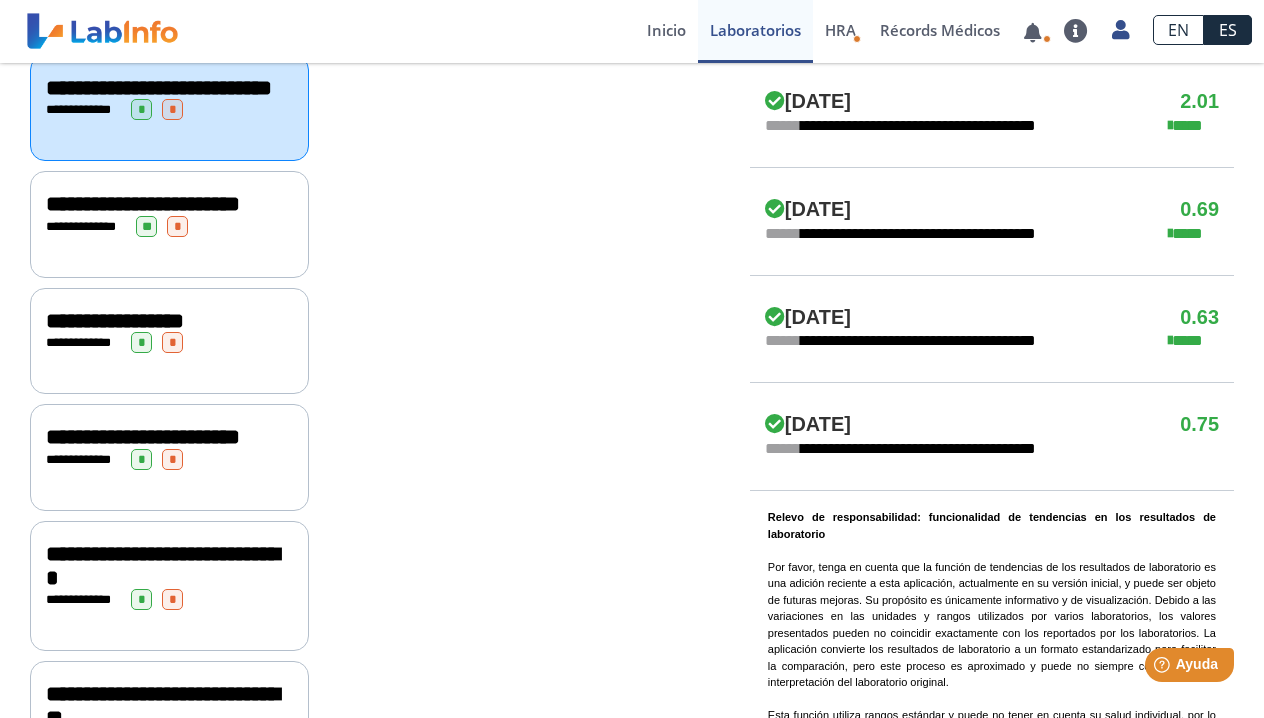 click on "**********" 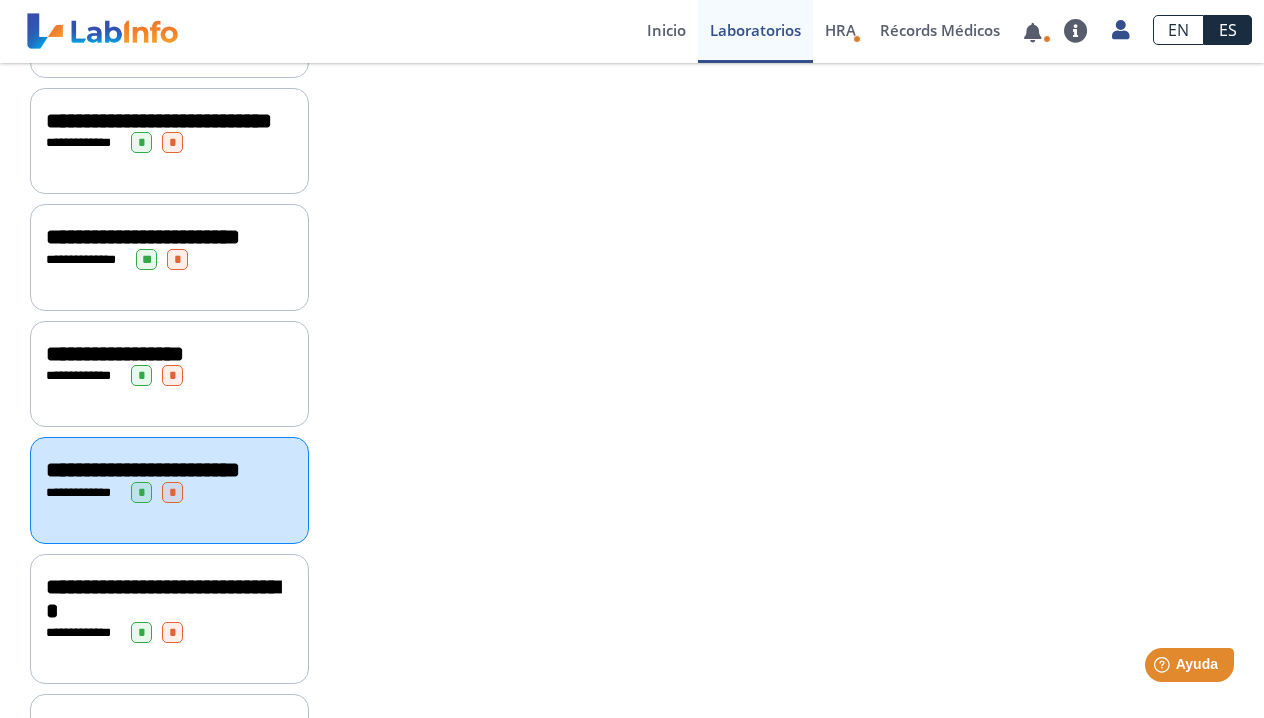 scroll, scrollTop: 1207, scrollLeft: 0, axis: vertical 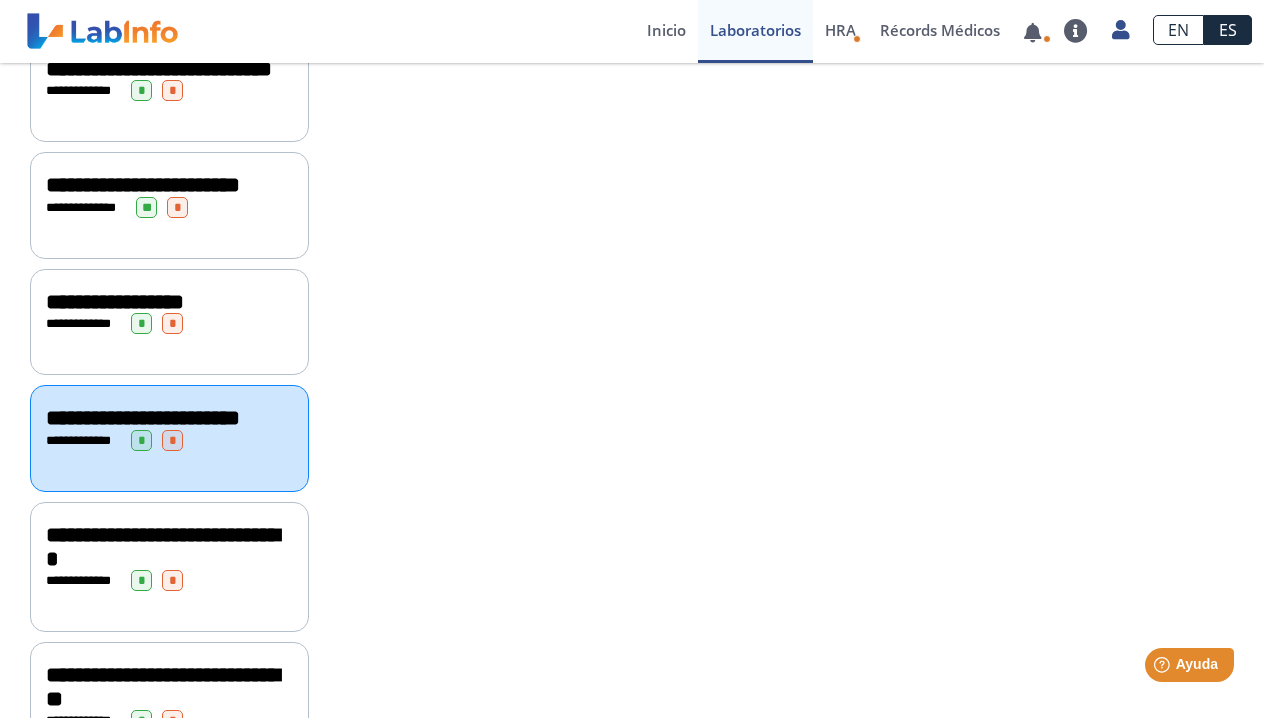 click on "*" 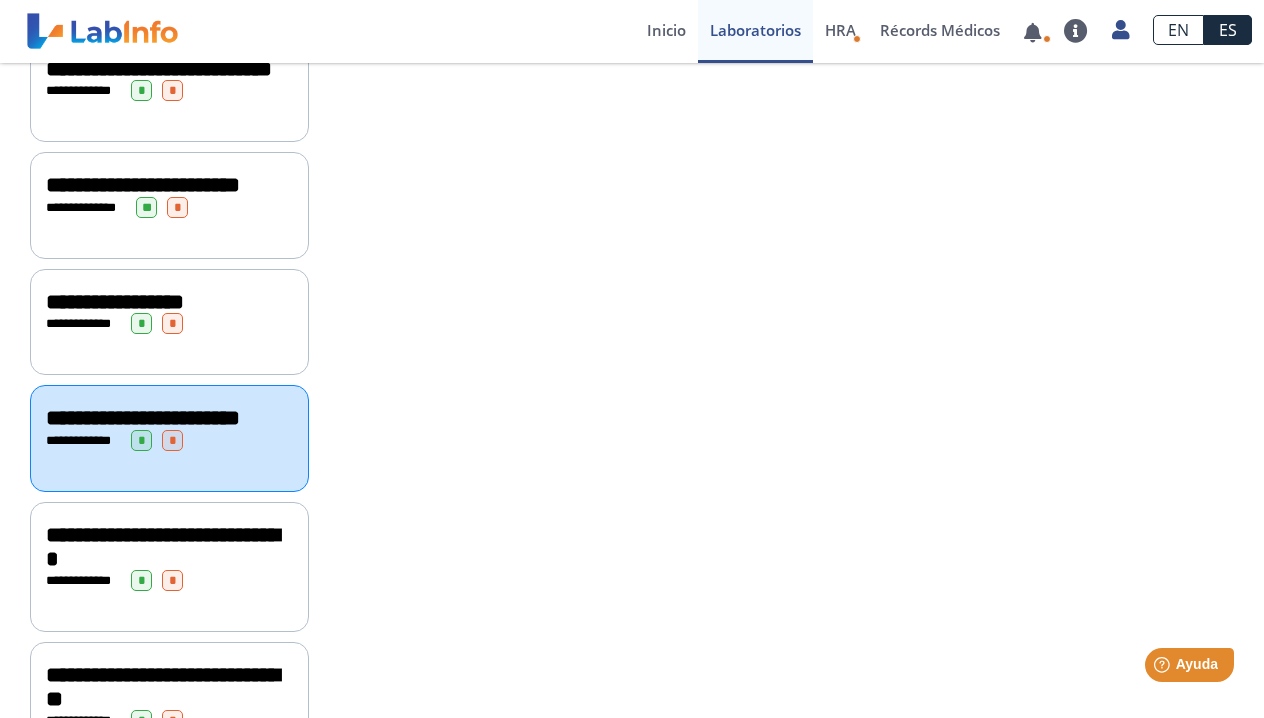 click on "**********" 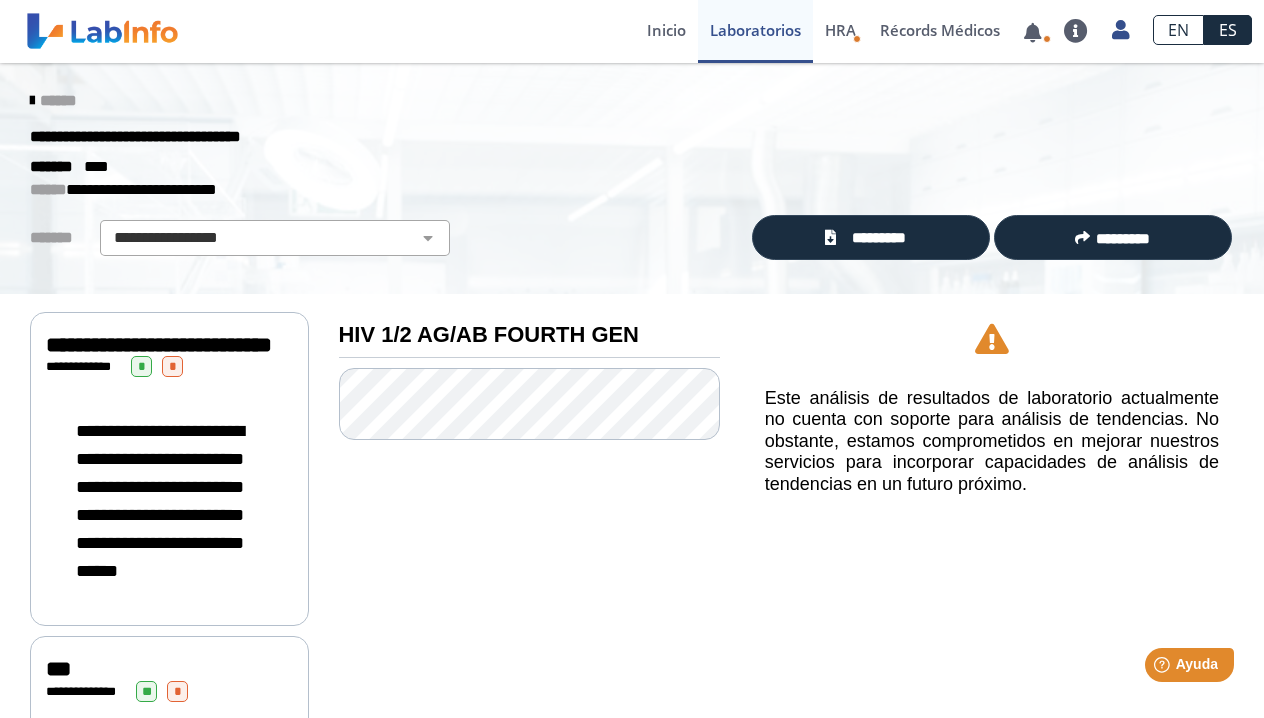 scroll, scrollTop: 0, scrollLeft: 0, axis: both 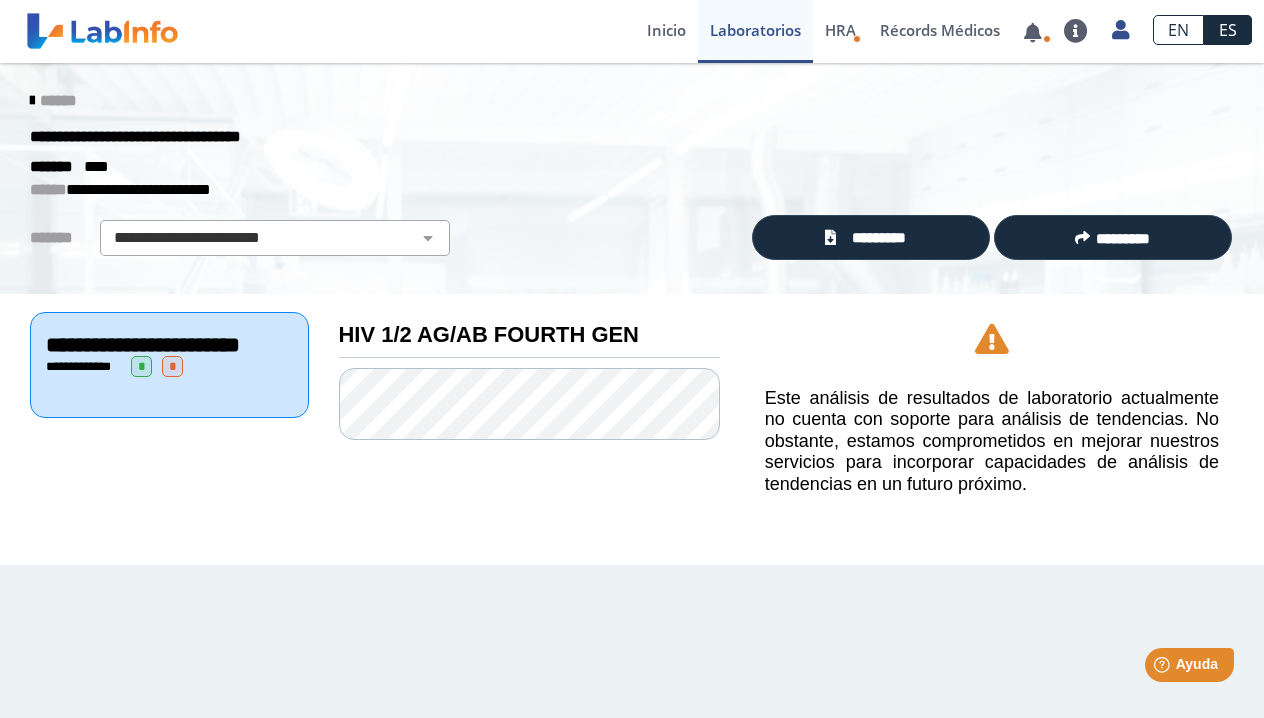click on "*" 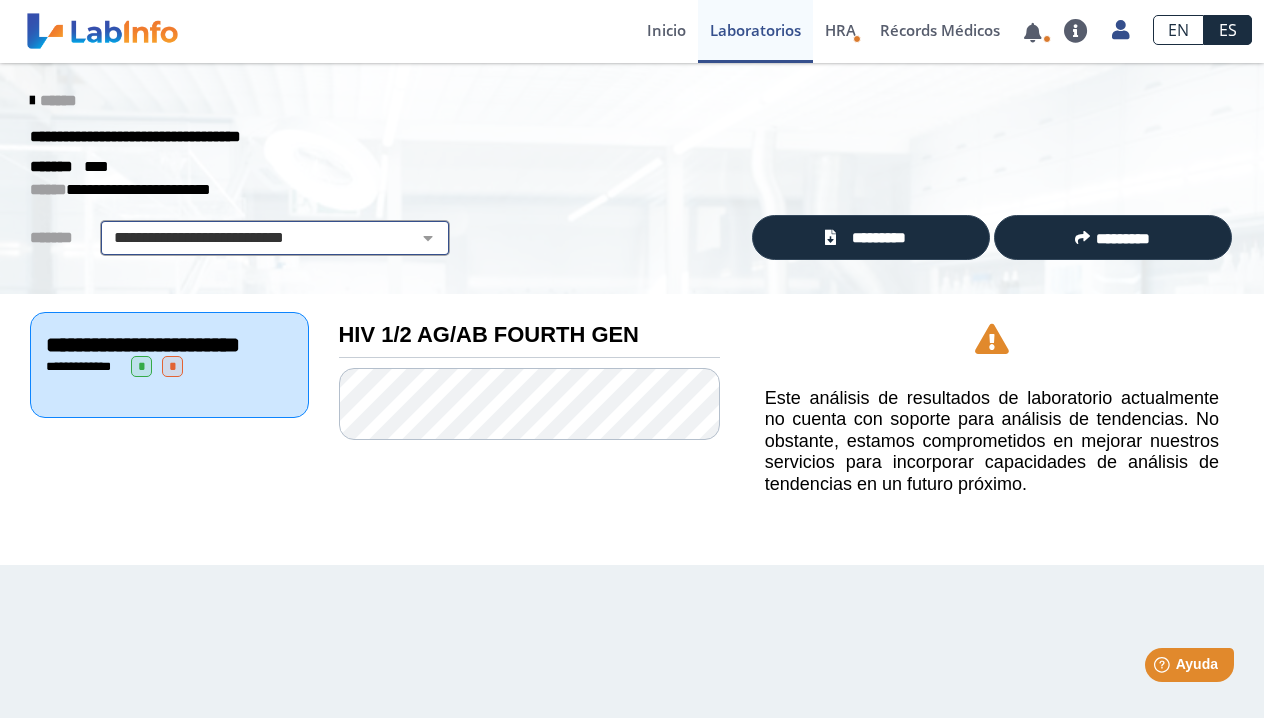 select on "**********" 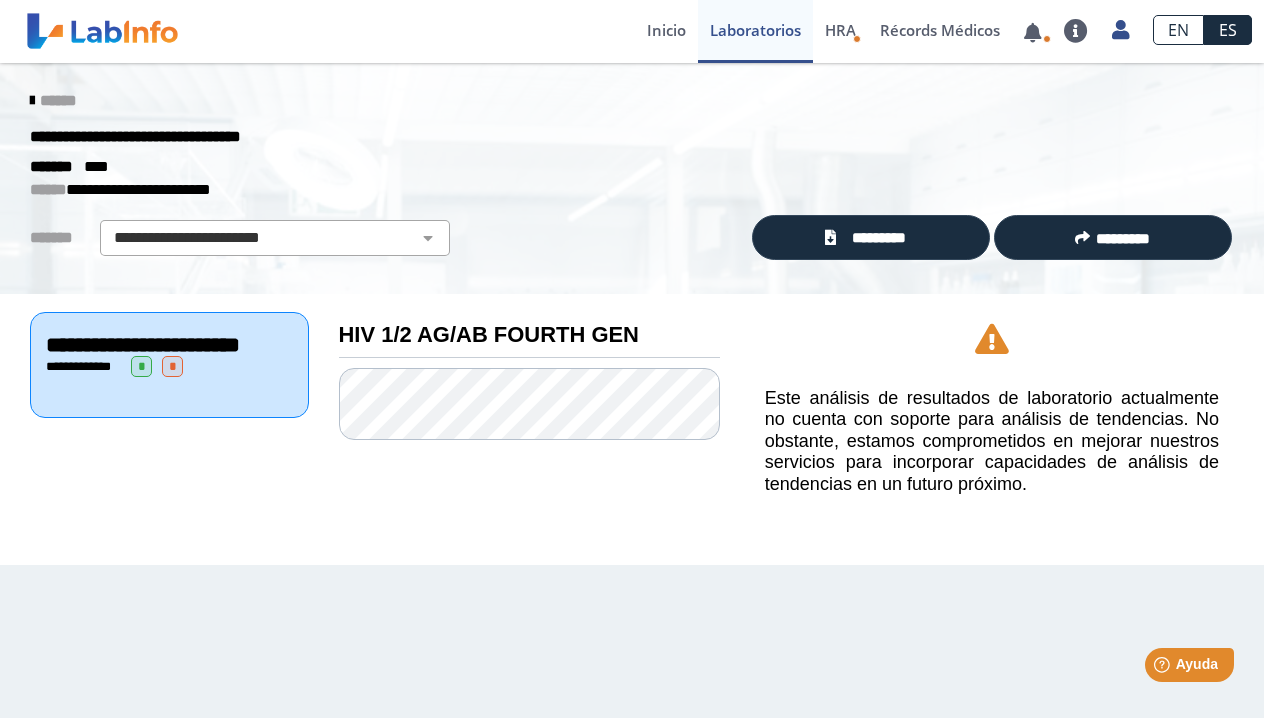 click on "*" 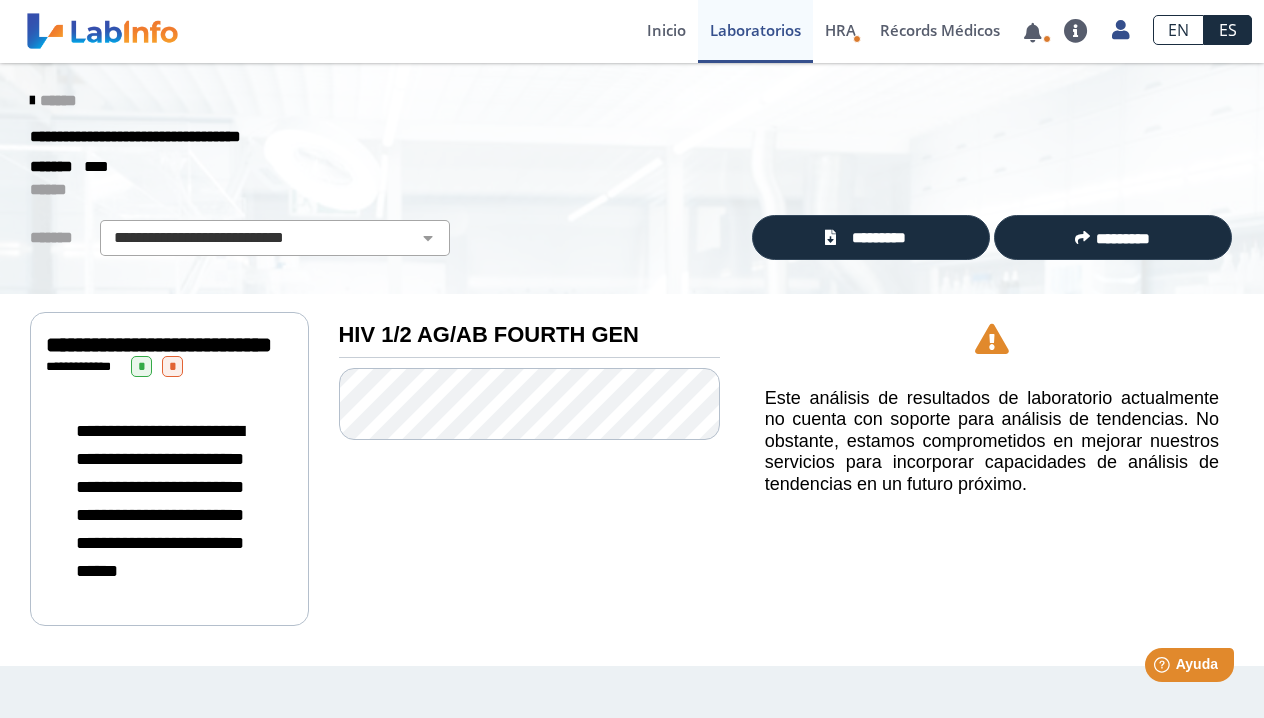 click on "*" 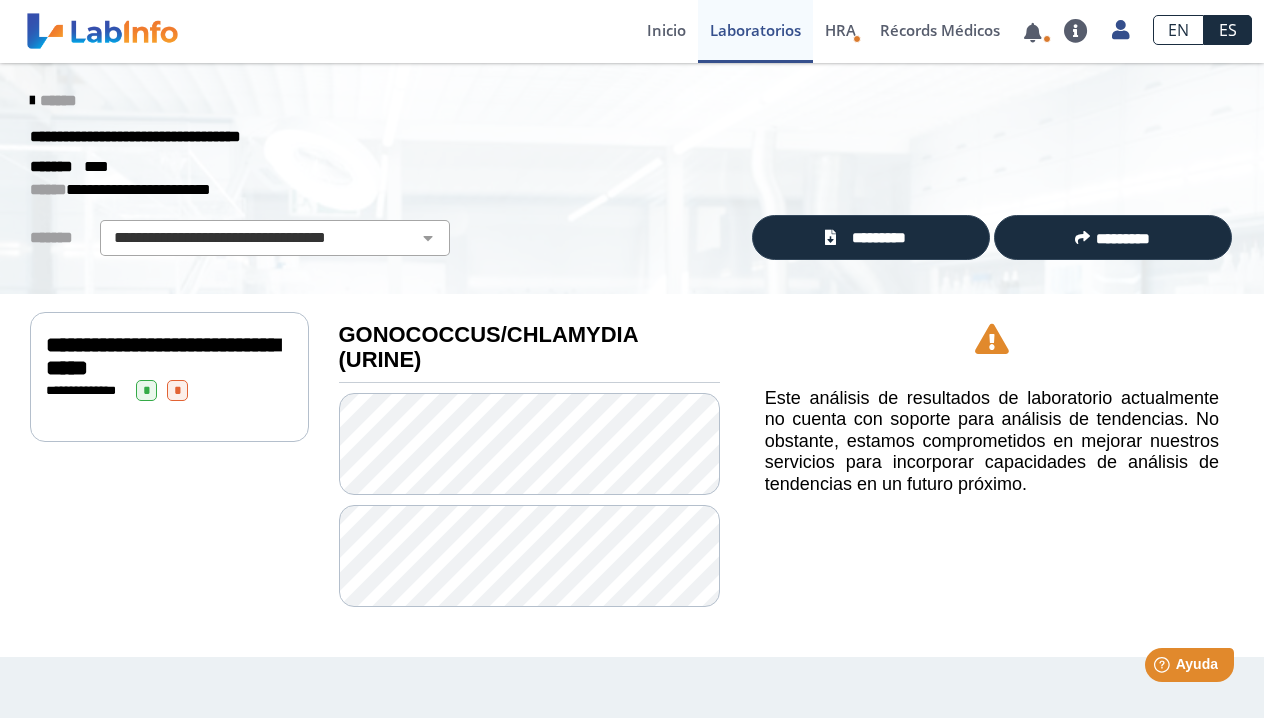click on "*" 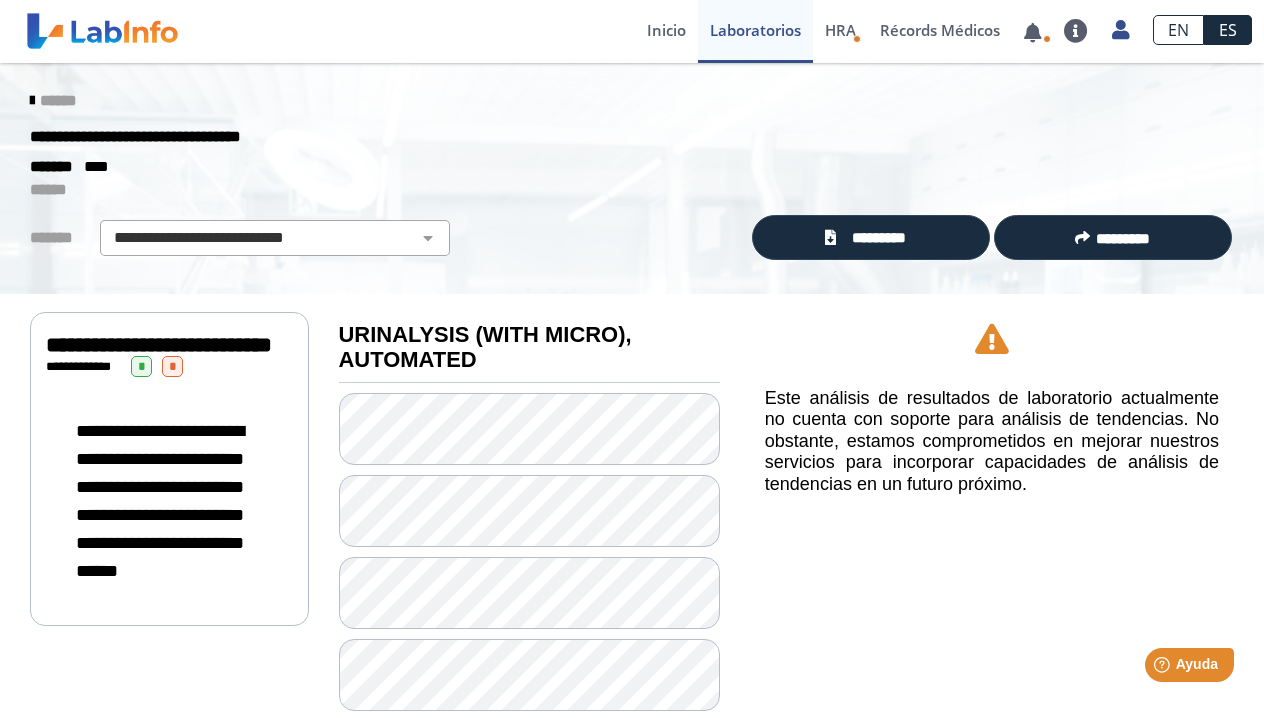 drag, startPoint x: 1253, startPoint y: 99, endPoint x: 1249, endPoint y: 122, distance: 23.345236 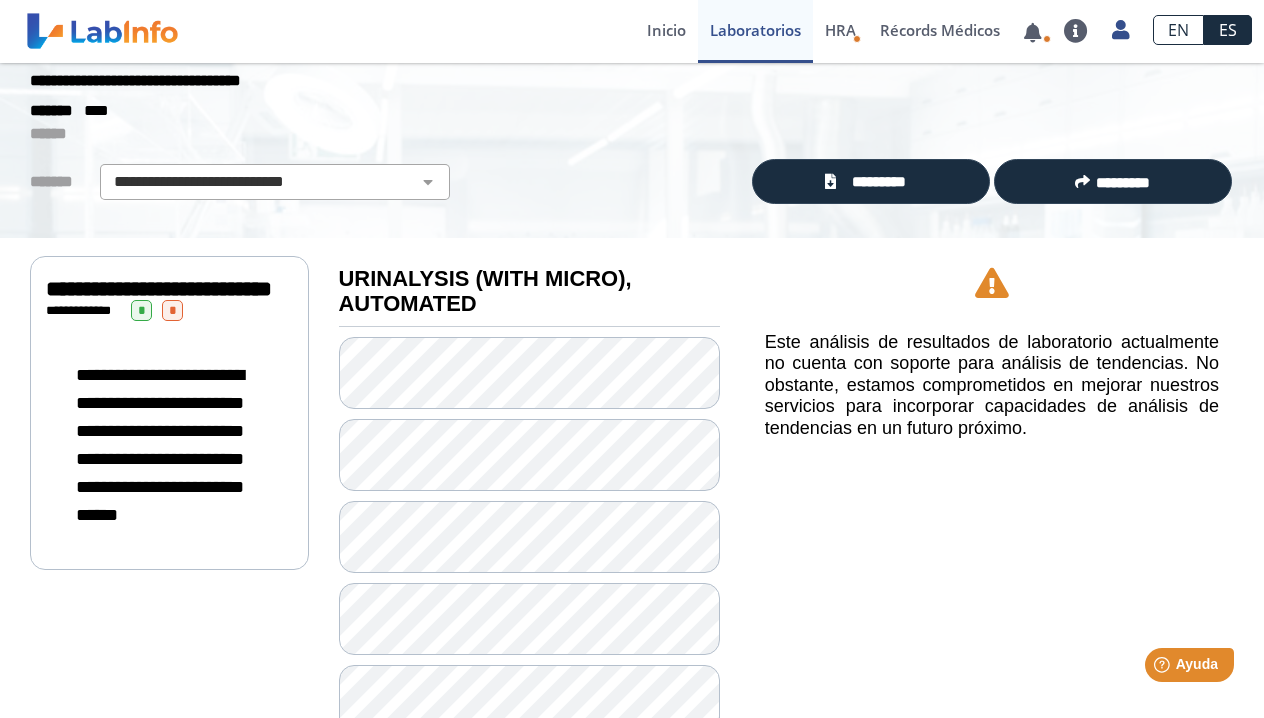 scroll, scrollTop: 51, scrollLeft: 0, axis: vertical 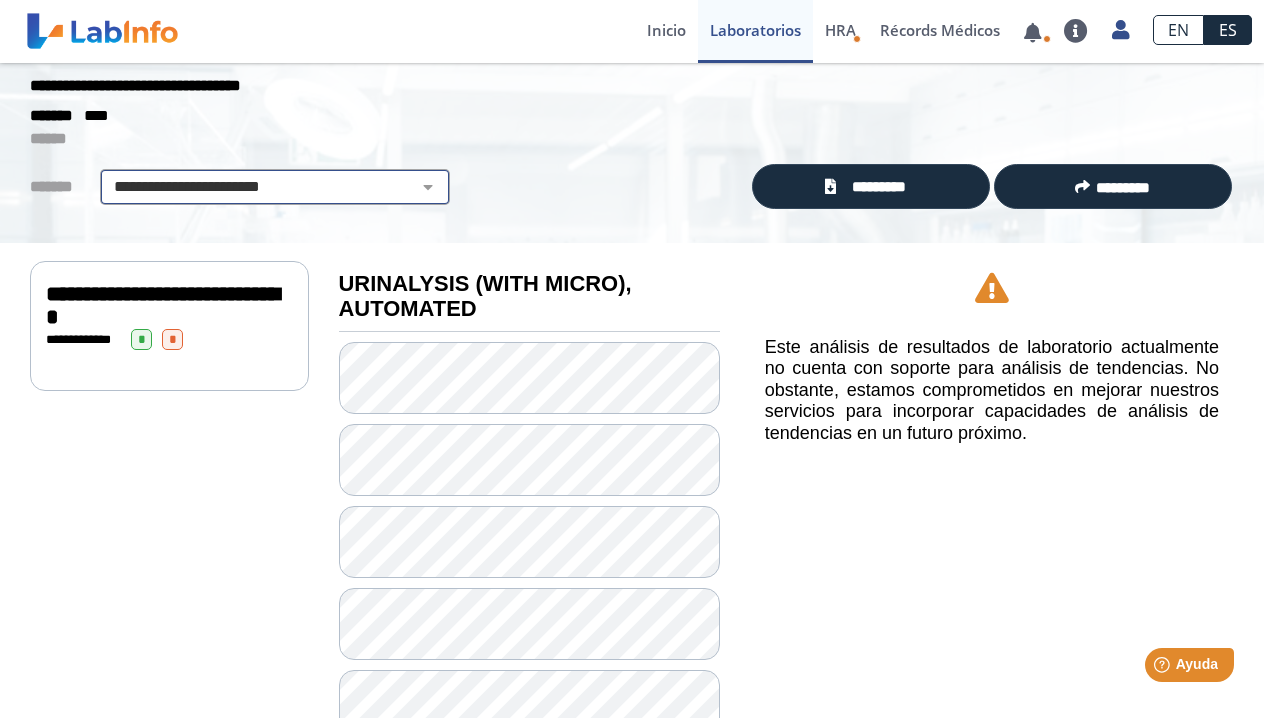 select on "**********" 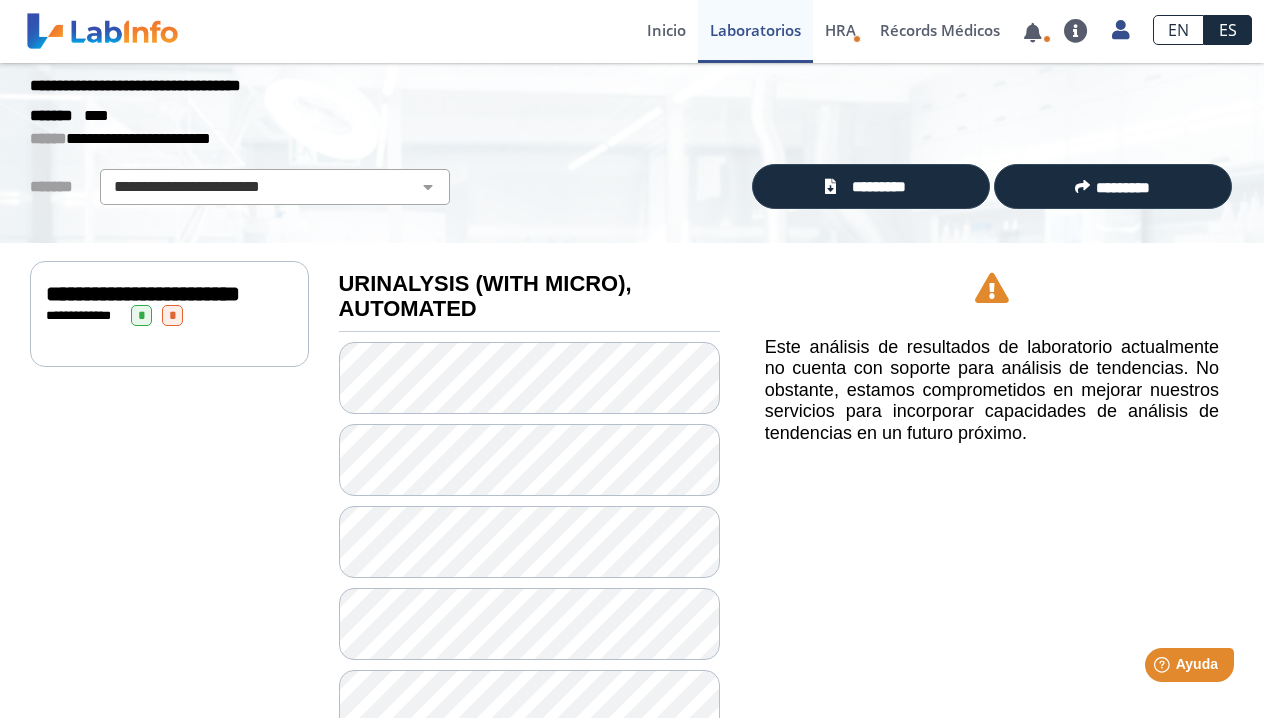 click on "*" 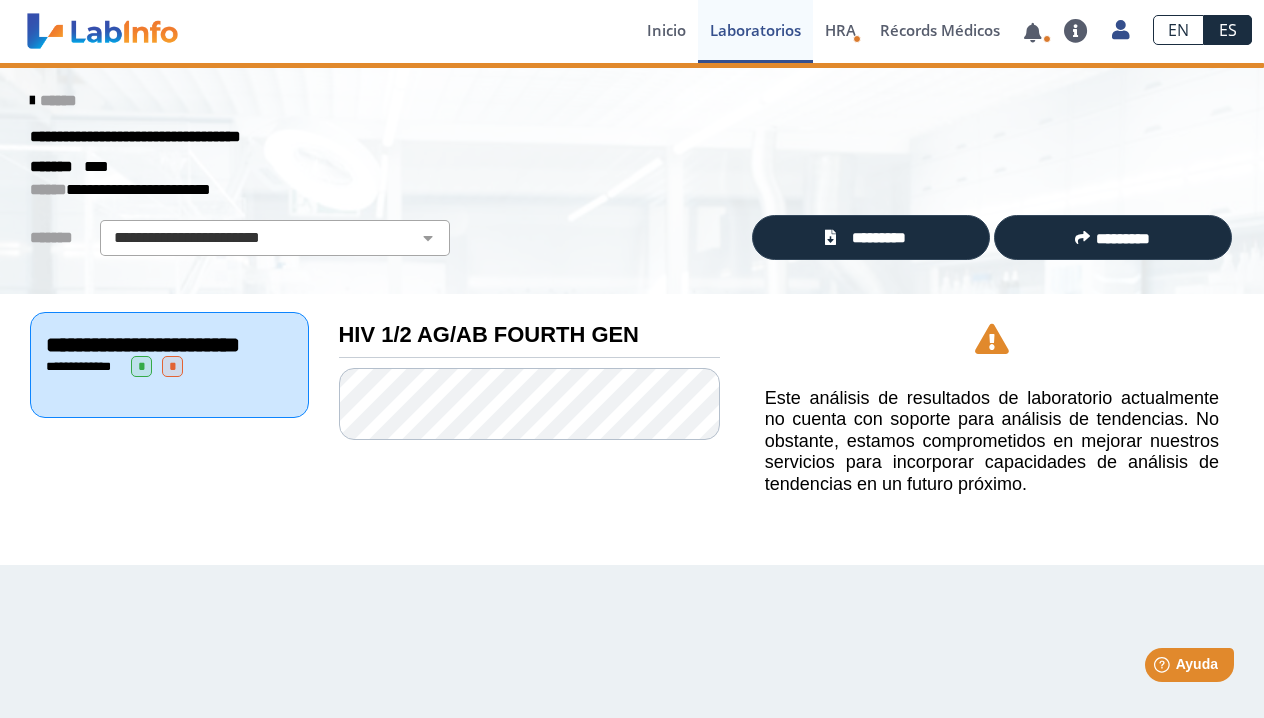 scroll, scrollTop: 0, scrollLeft: 0, axis: both 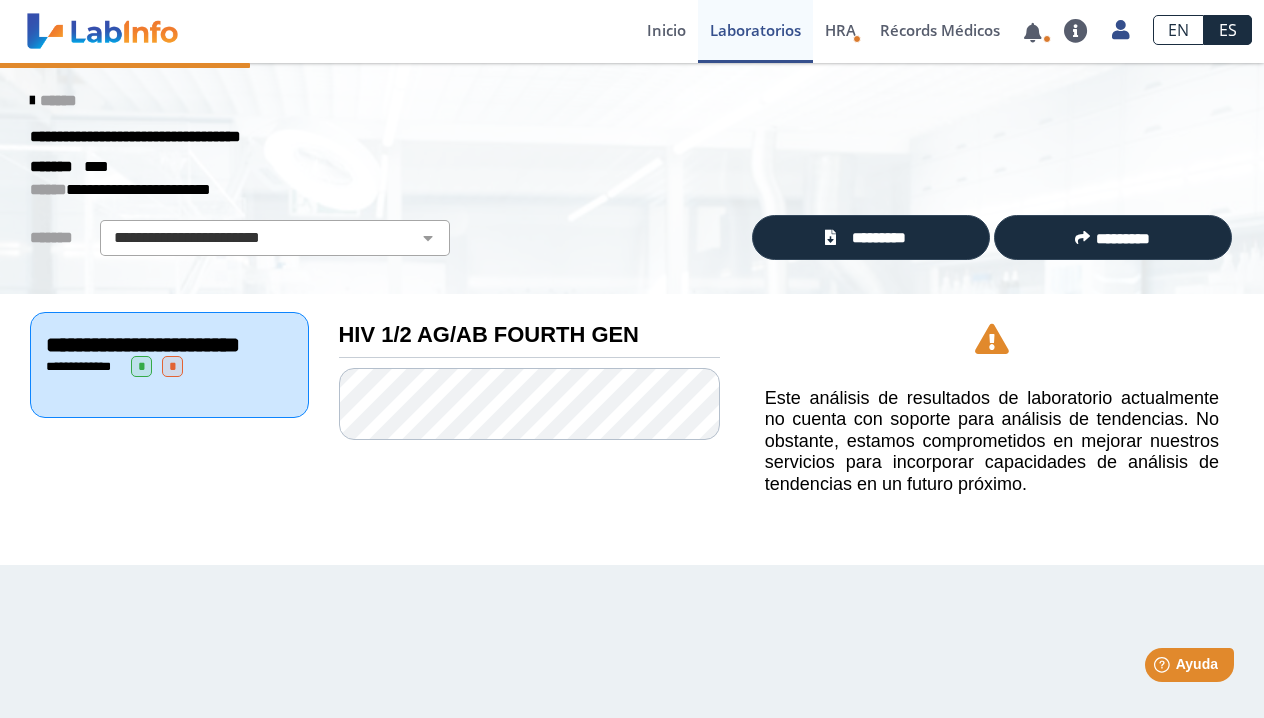 click on "**********" 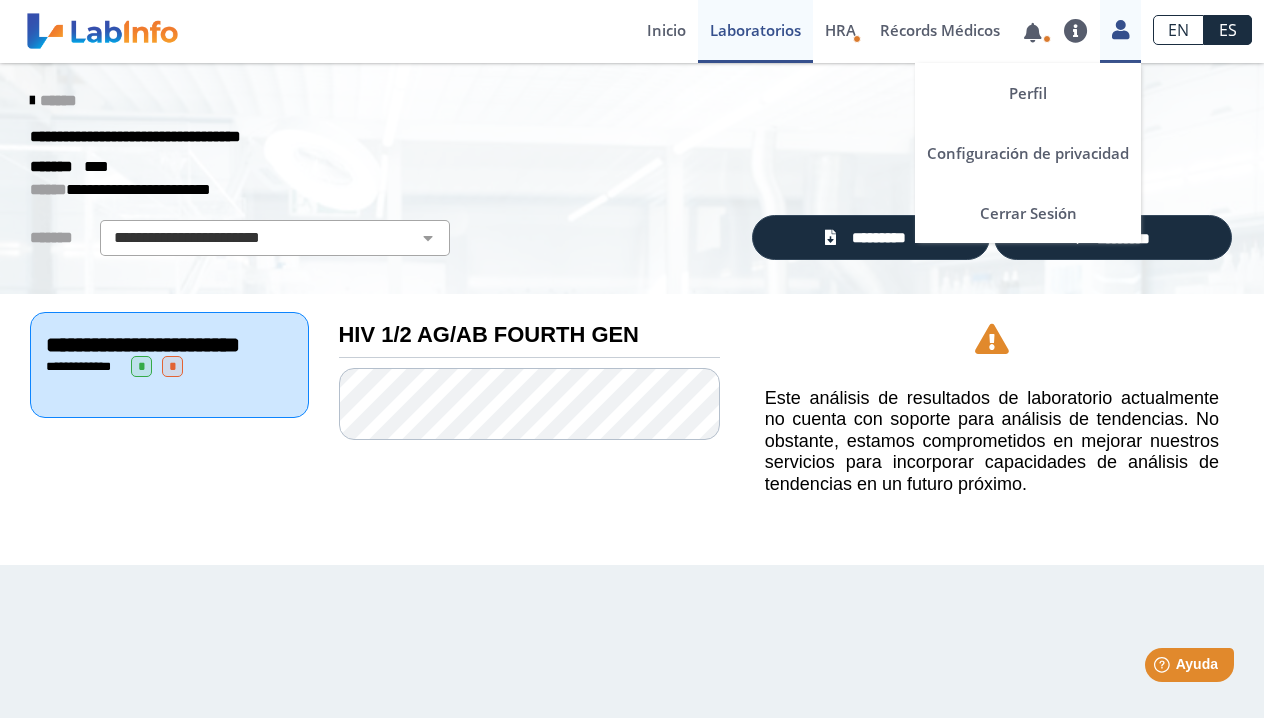 click at bounding box center [1120, 27] 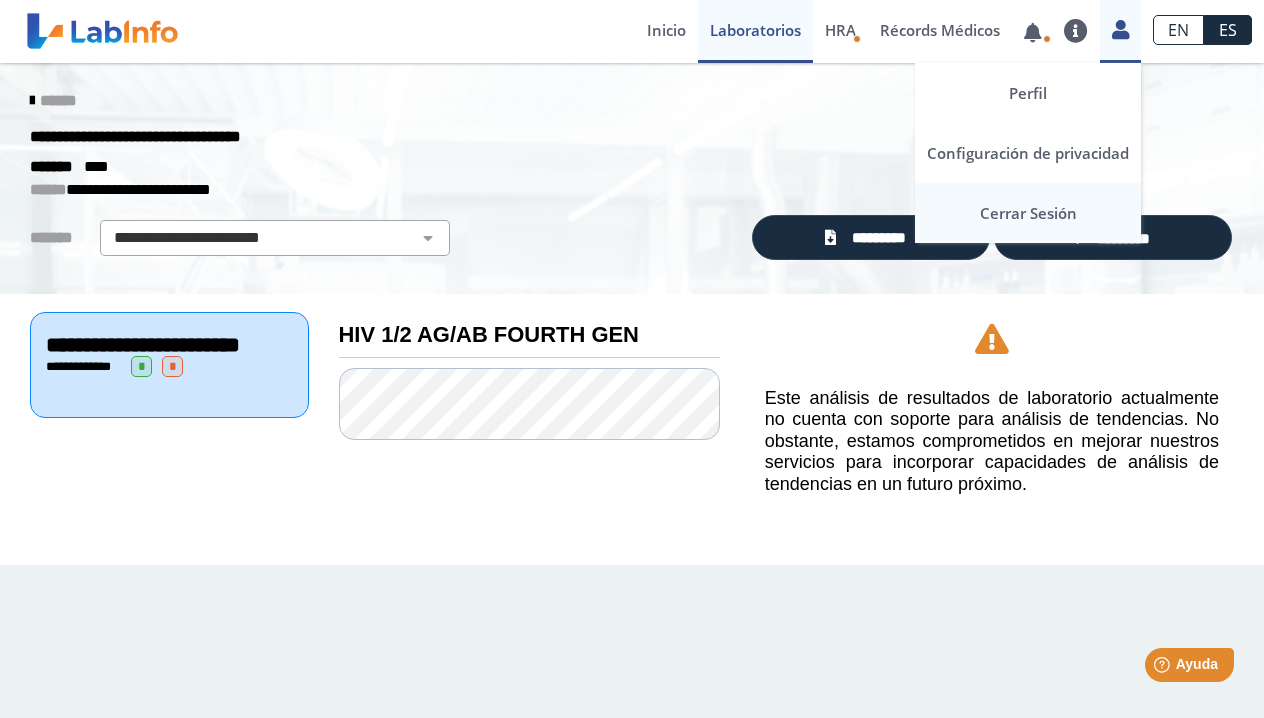 click on "Cerrar Sesión" at bounding box center [1028, 213] 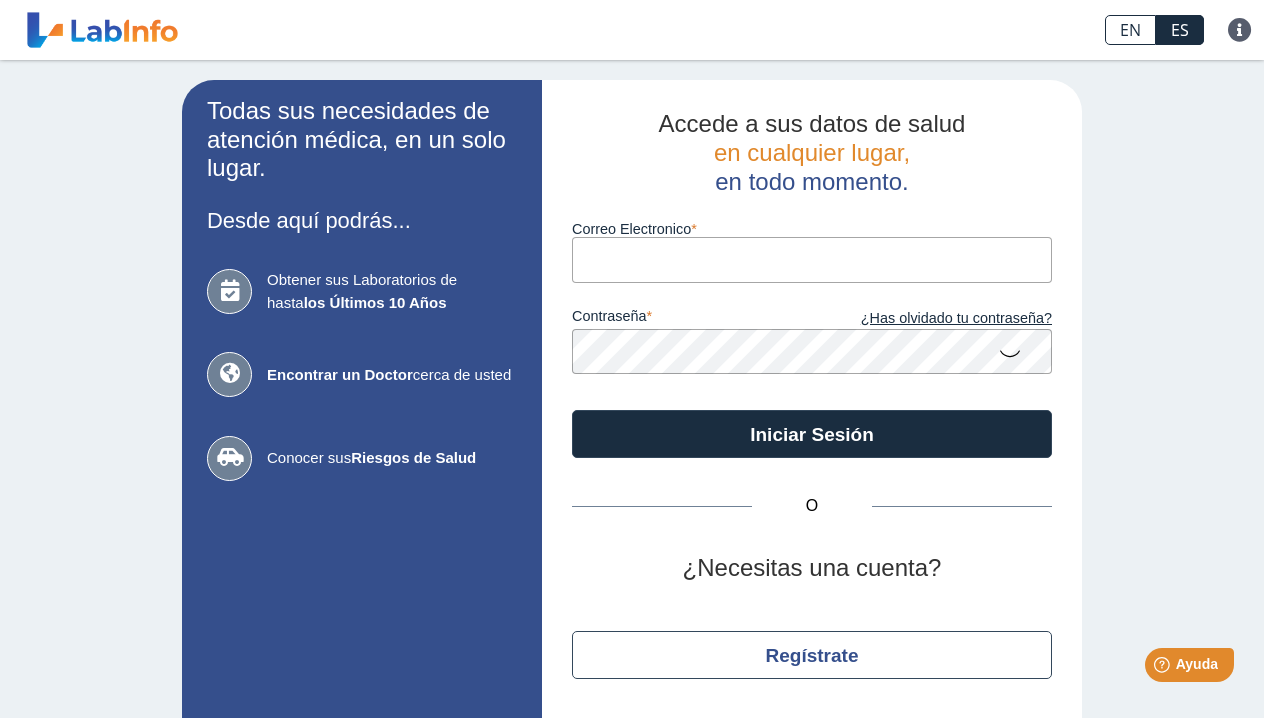 click on "Todas sus necesidades de atención médica, en un solo lugar. Desde aquí podrás... Obtener sus Laboratorios de hasta  los Últimos 10 Años Encontrar un Doctor  cerca de usted Conocer sus  Riesgos de Salud ¡Cumplimos con HIPAA! Accede a sus datos de salud     en cualquier lugar,     en todo momento. Correo Electronico contraseña ¿Has olvidado tu contraseña? Iniciar Sesión O ¿Necesitas una cuenta? Regístrate" 